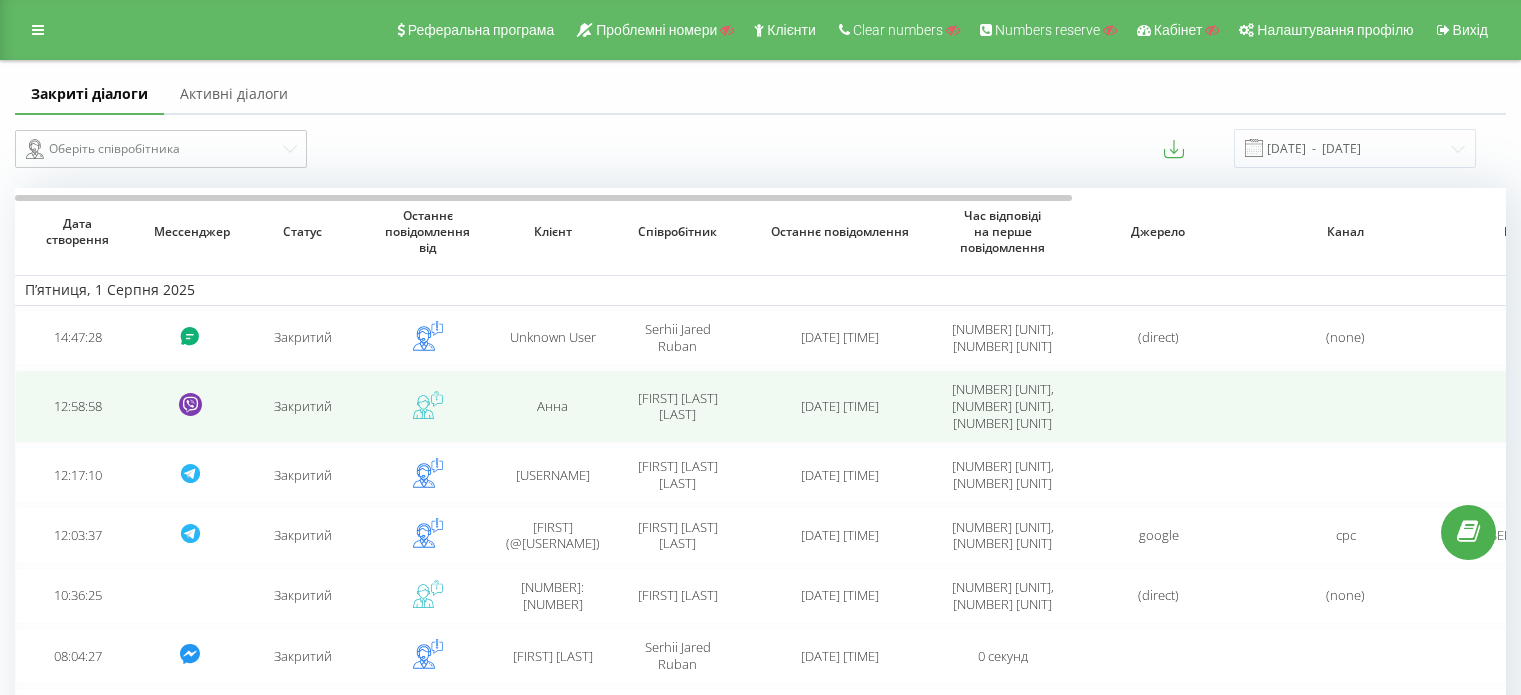 scroll, scrollTop: 0, scrollLeft: 0, axis: both 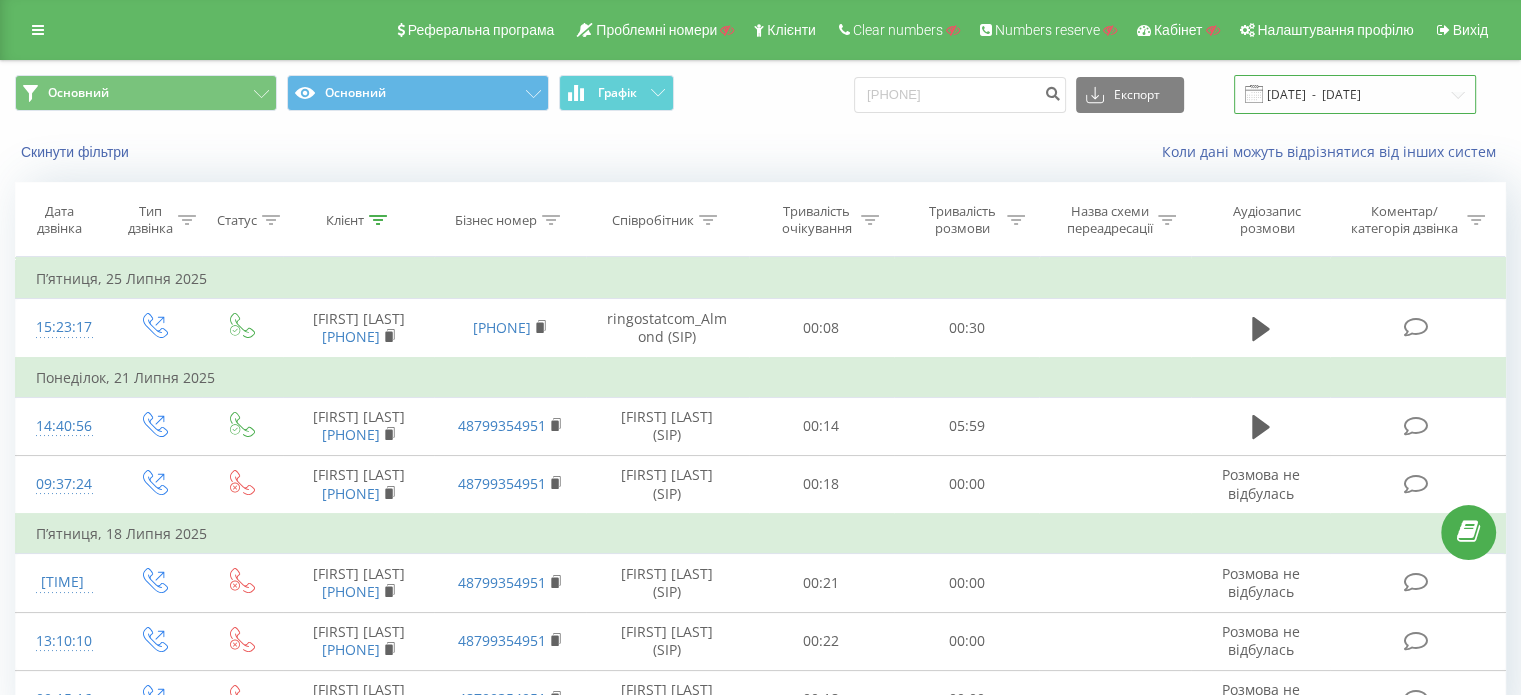 click on "29.04.2025  -  29.07.2025" at bounding box center (1355, 94) 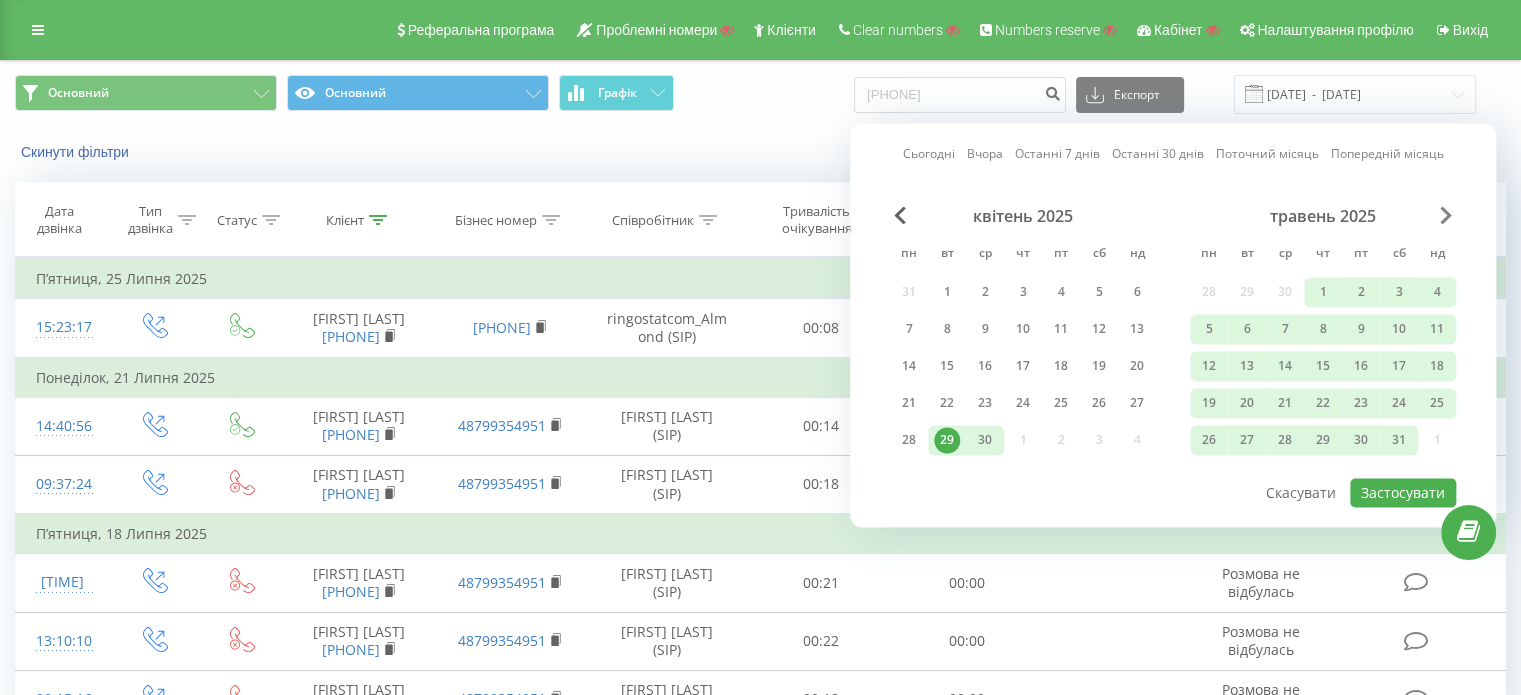 click at bounding box center [1446, 215] 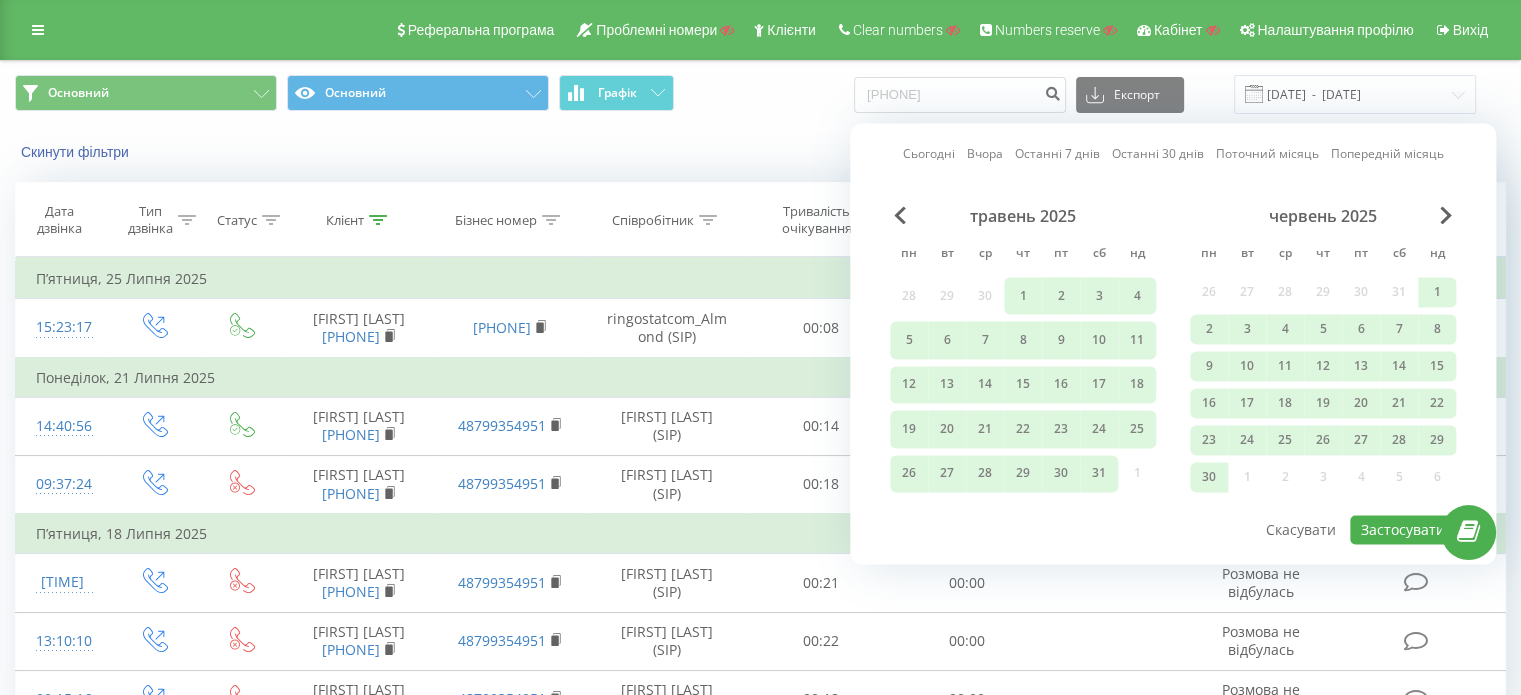 click on "Коли дані можуть відрізнятися вiд інших систем" at bounding box center [1045, 152] 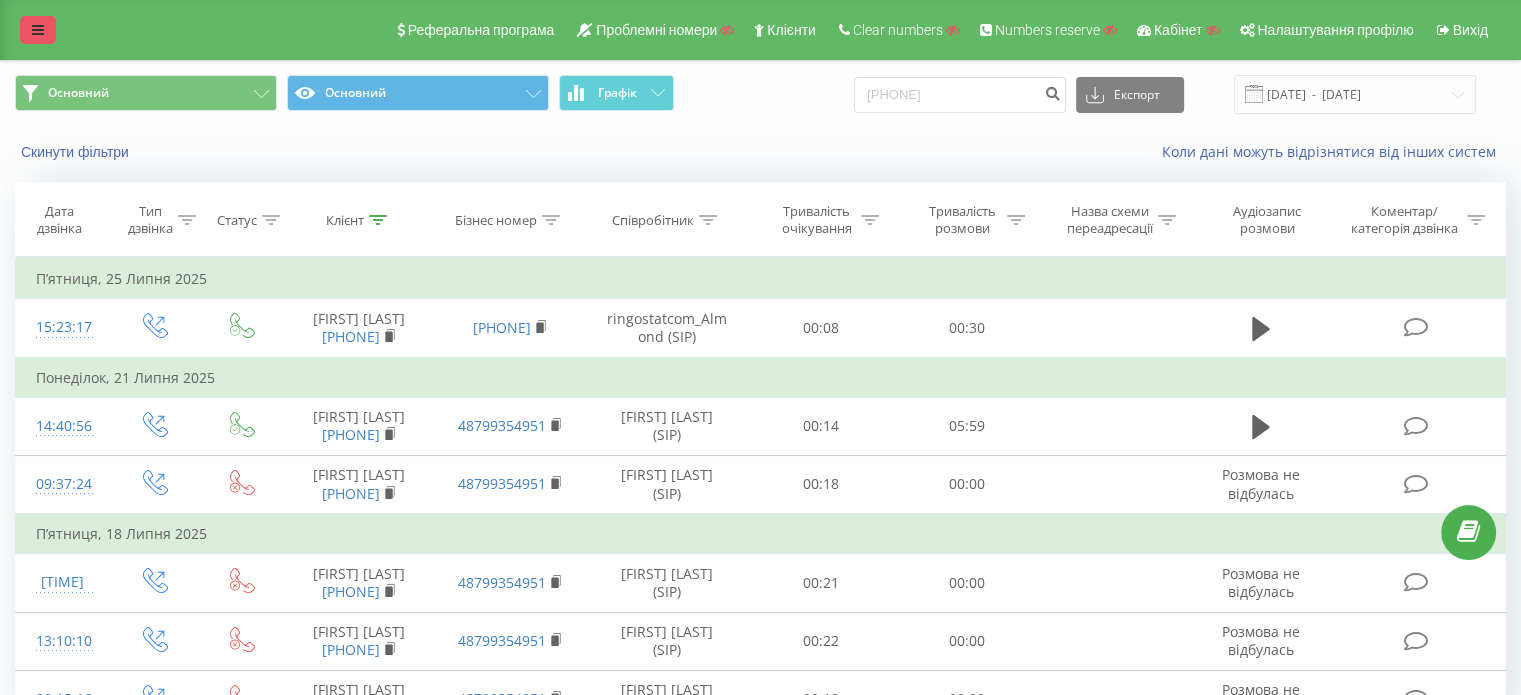 click at bounding box center [38, 30] 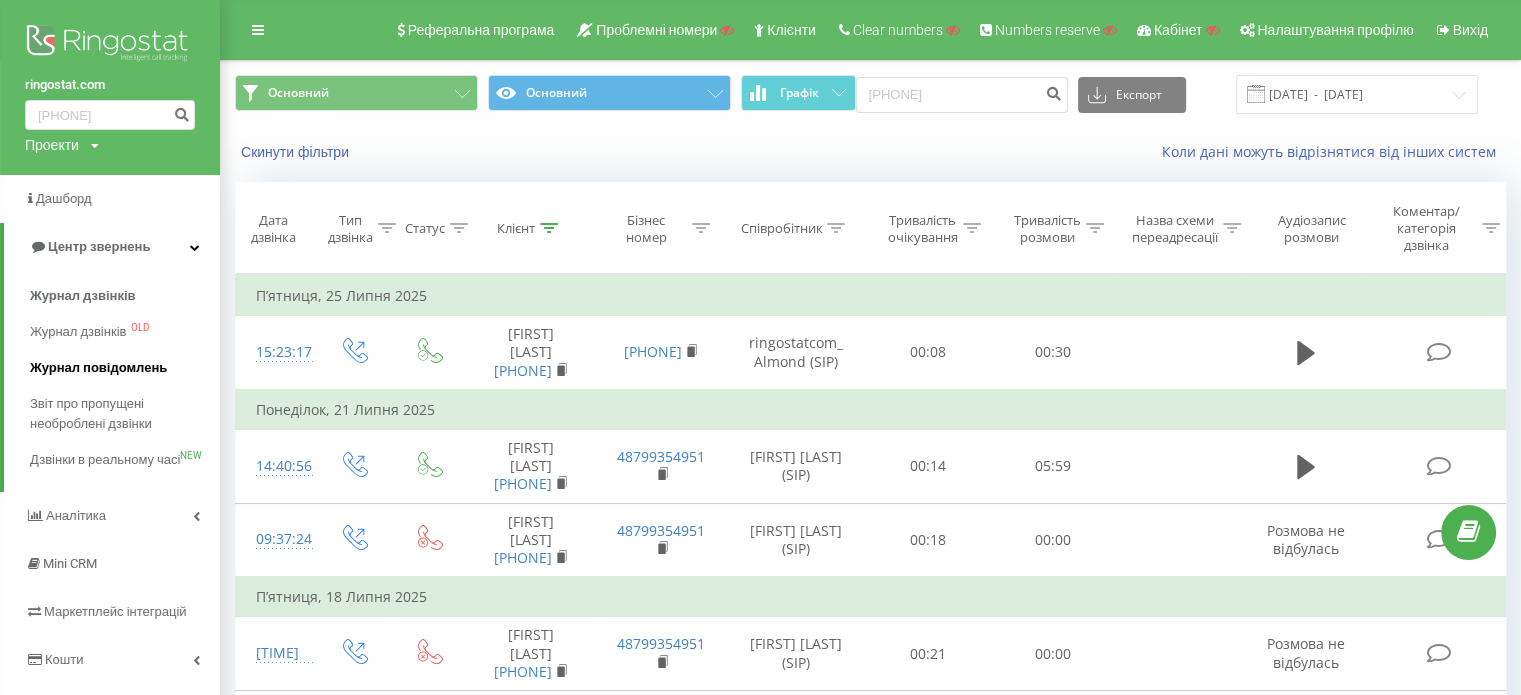 click on "Журнал повідомлень" at bounding box center (98, 368) 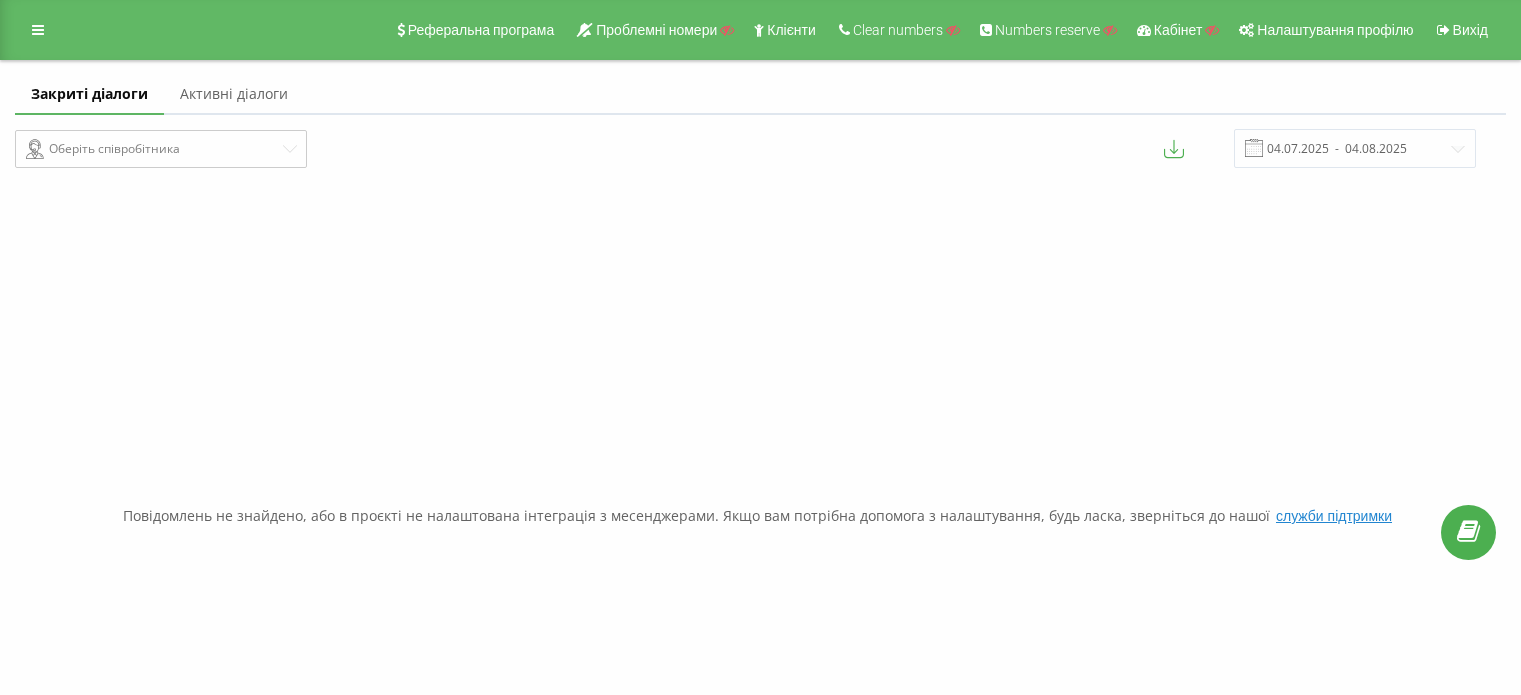 scroll, scrollTop: 0, scrollLeft: 0, axis: both 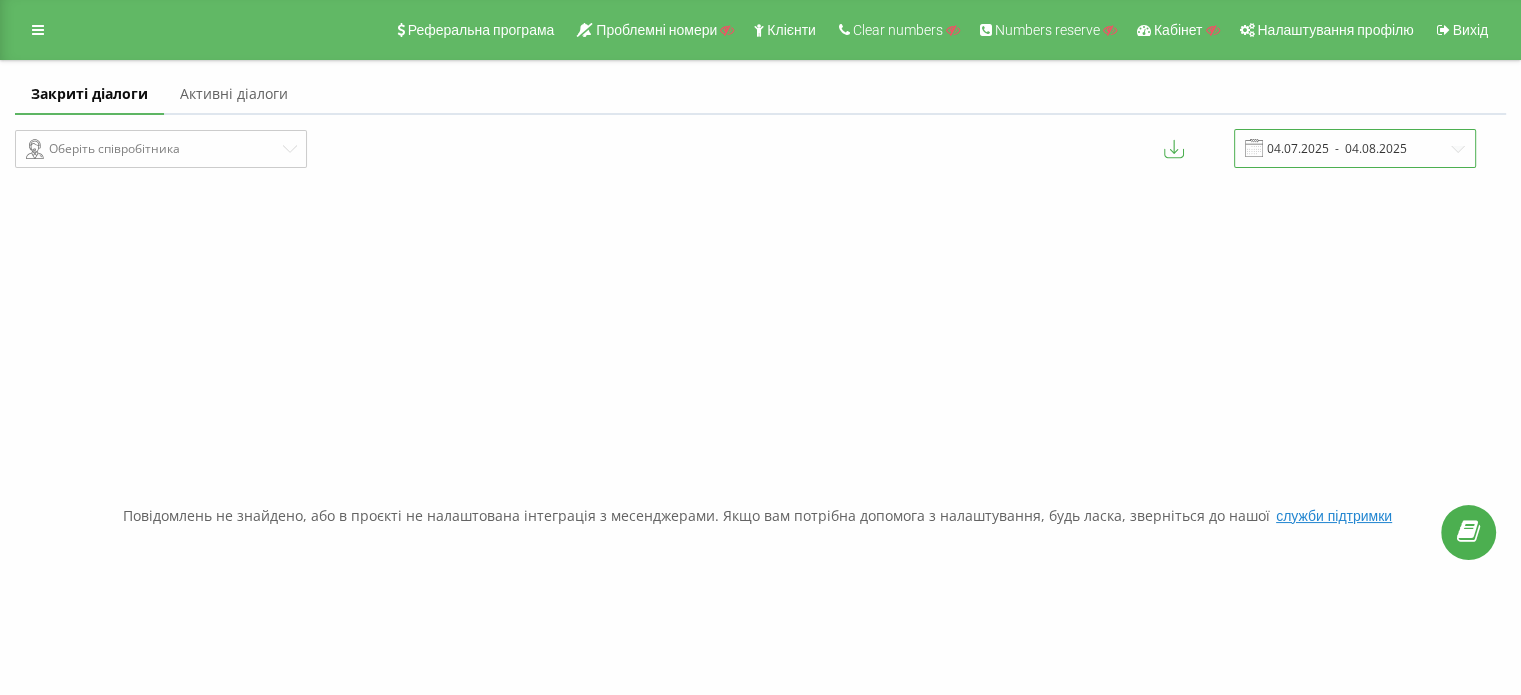 click on "04.07.2025  -  04.08.2025" at bounding box center [1355, 148] 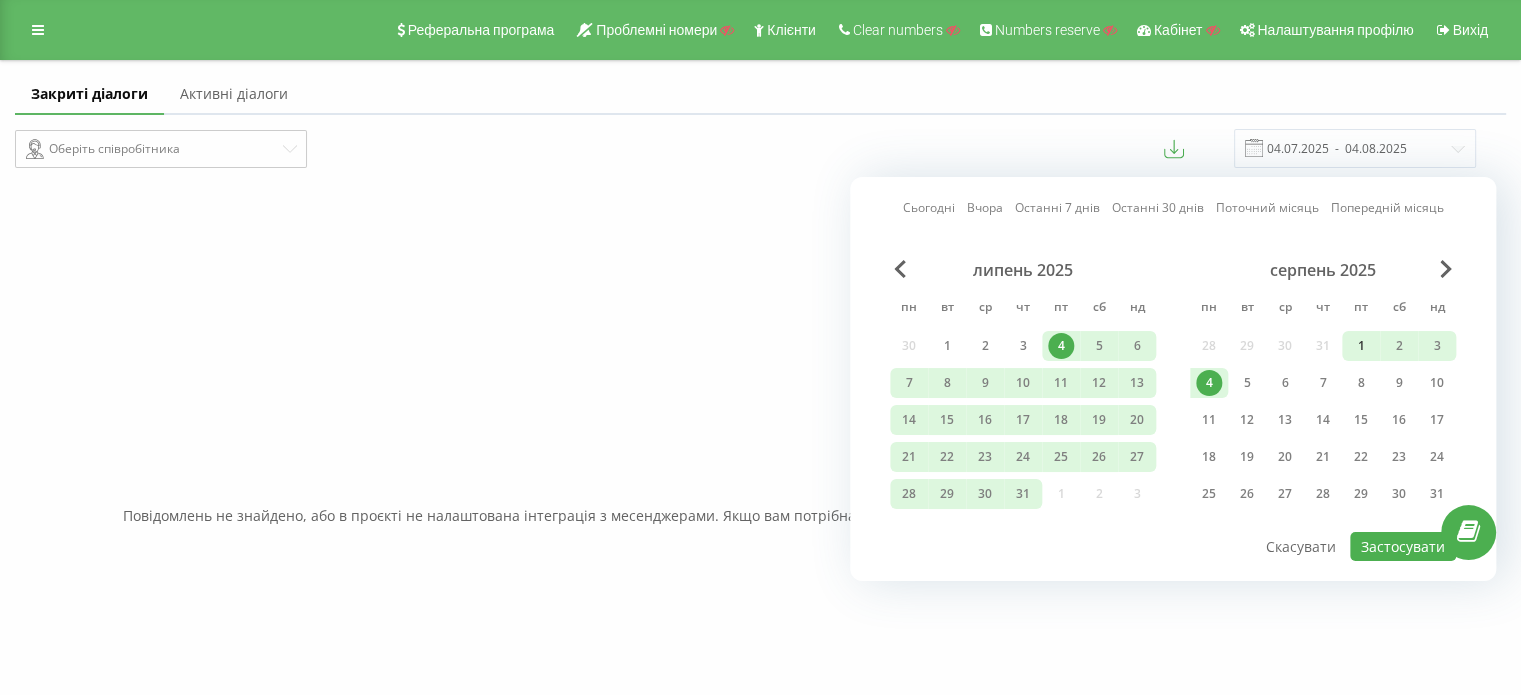 click on "1" at bounding box center [1361, 346] 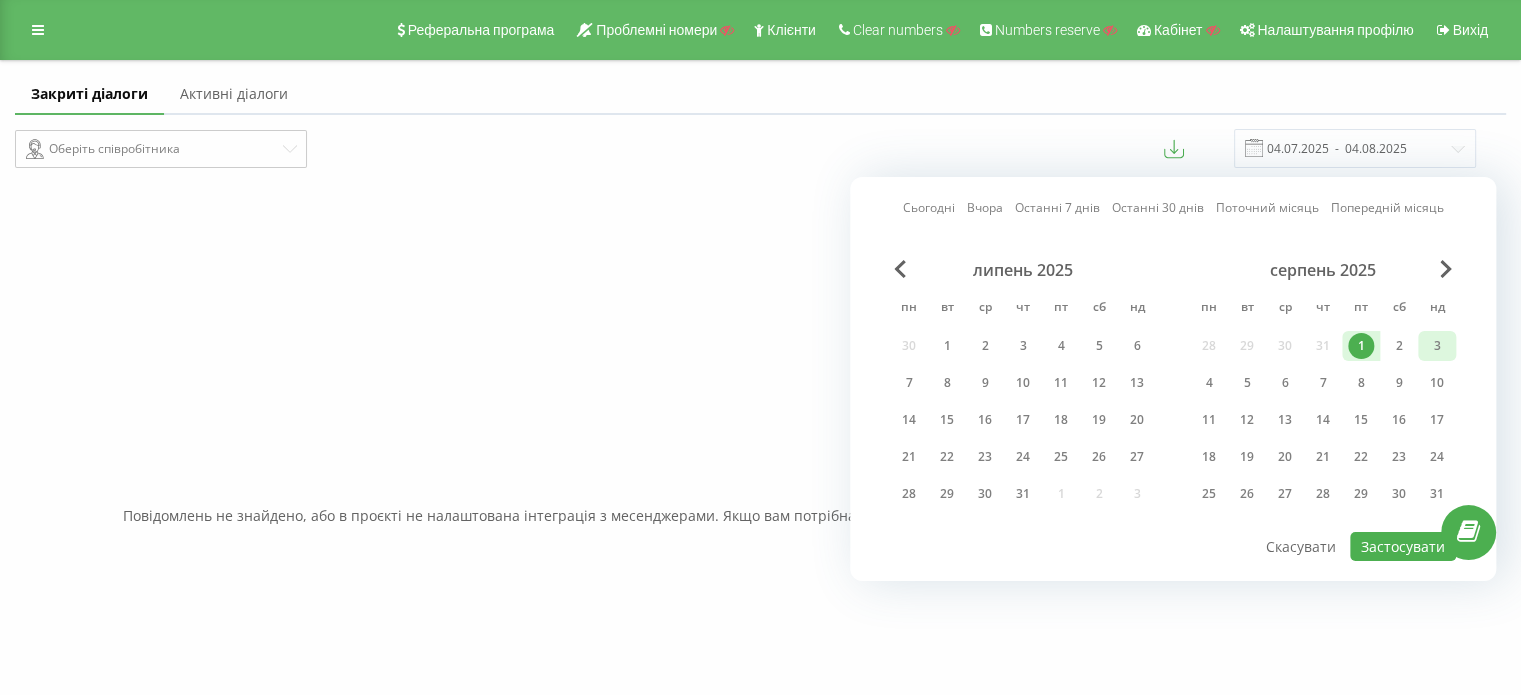 click on "3" at bounding box center (1437, 346) 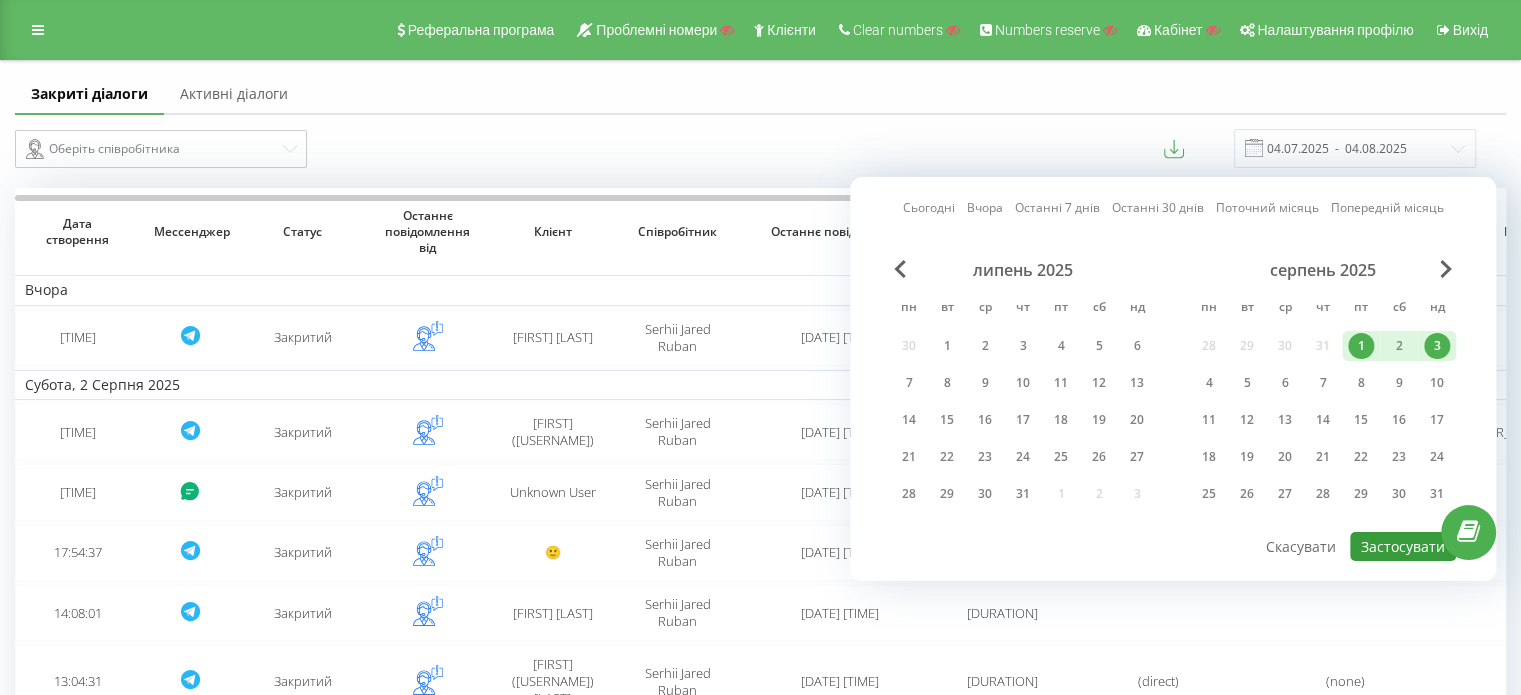 click on "Застосувати" at bounding box center (1403, 546) 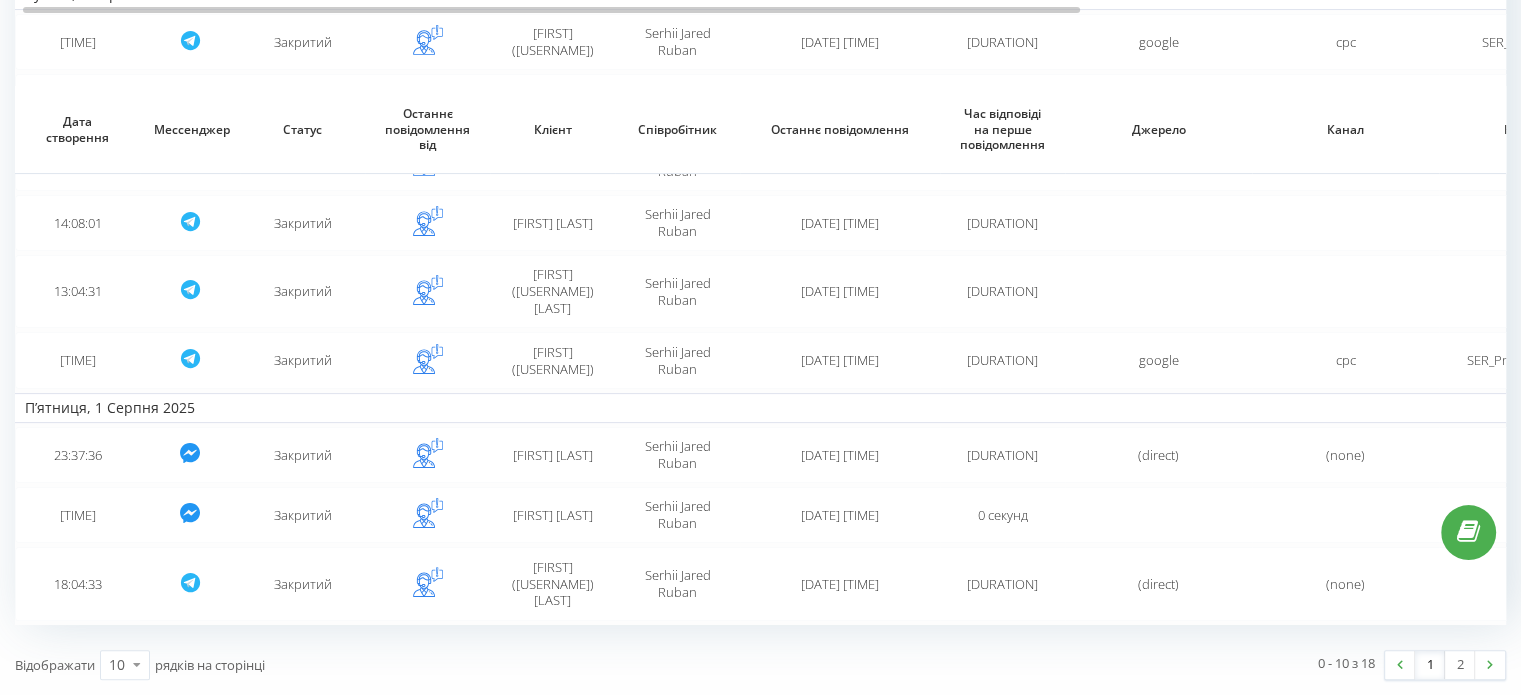 scroll, scrollTop: 518, scrollLeft: 0, axis: vertical 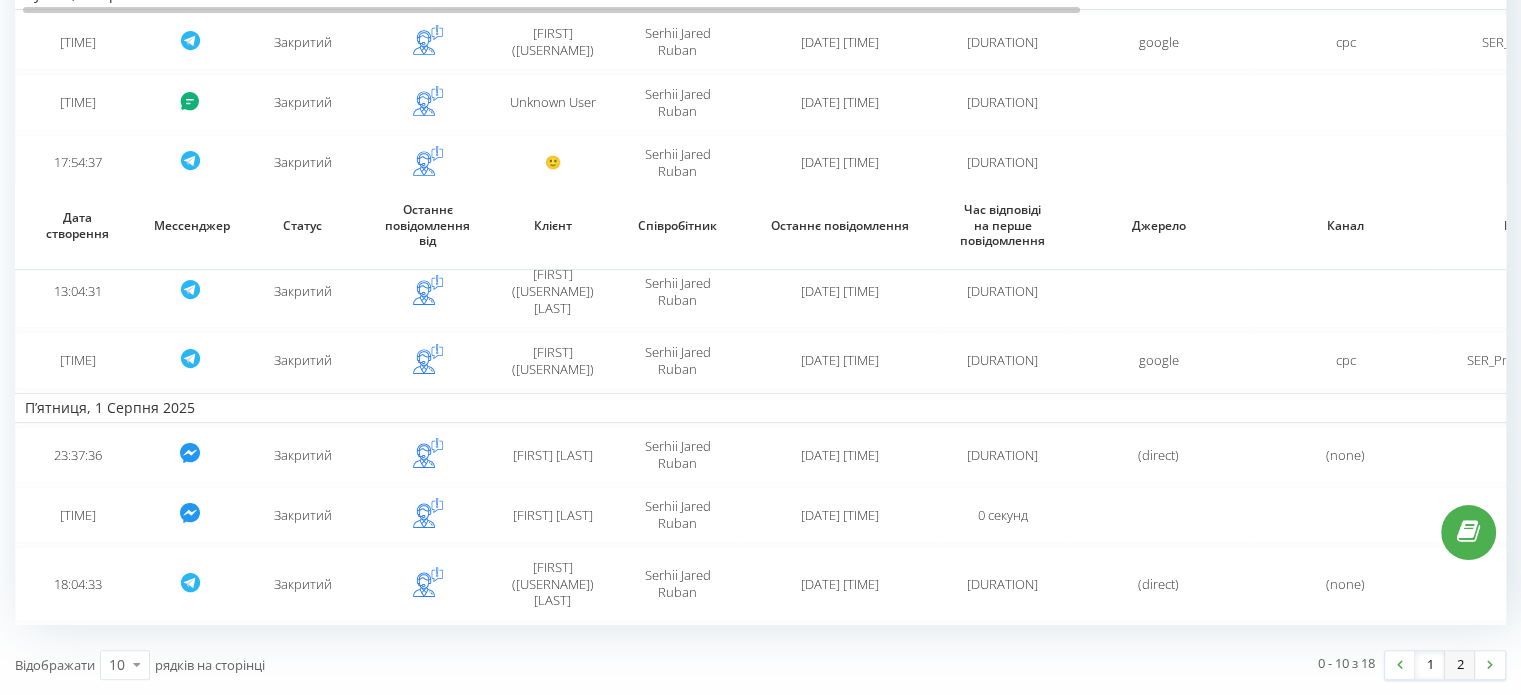 click on "2" at bounding box center [1460, 665] 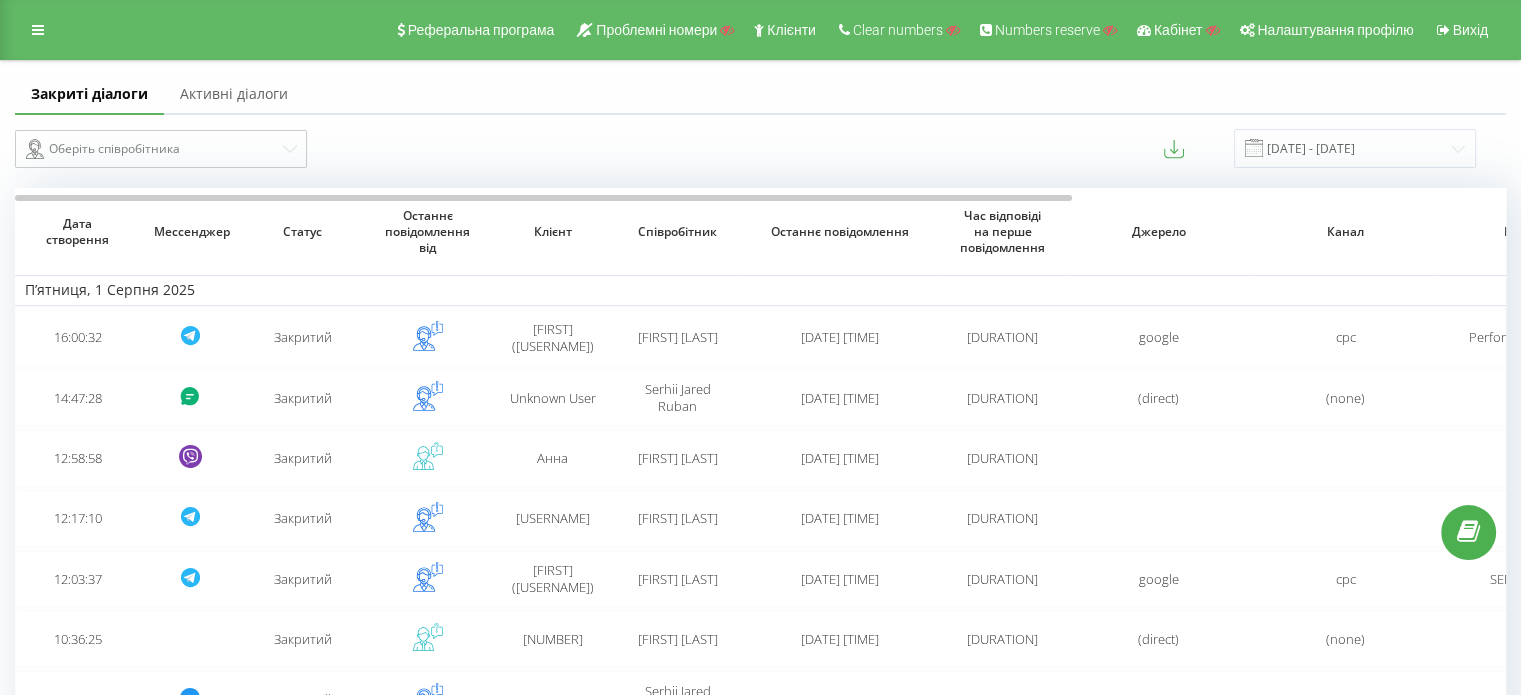 scroll, scrollTop: 296, scrollLeft: 0, axis: vertical 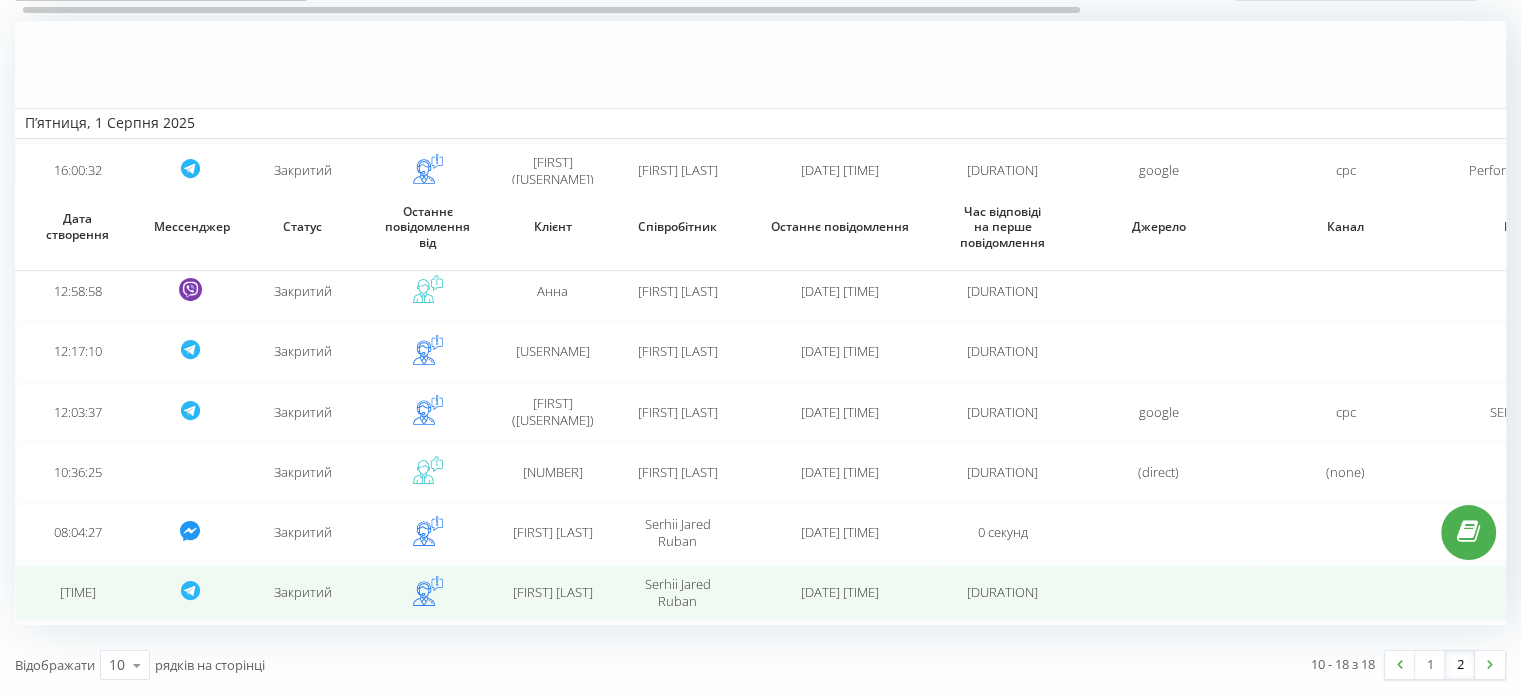 click on "[FIRST] [LAST]" at bounding box center (552, 593) 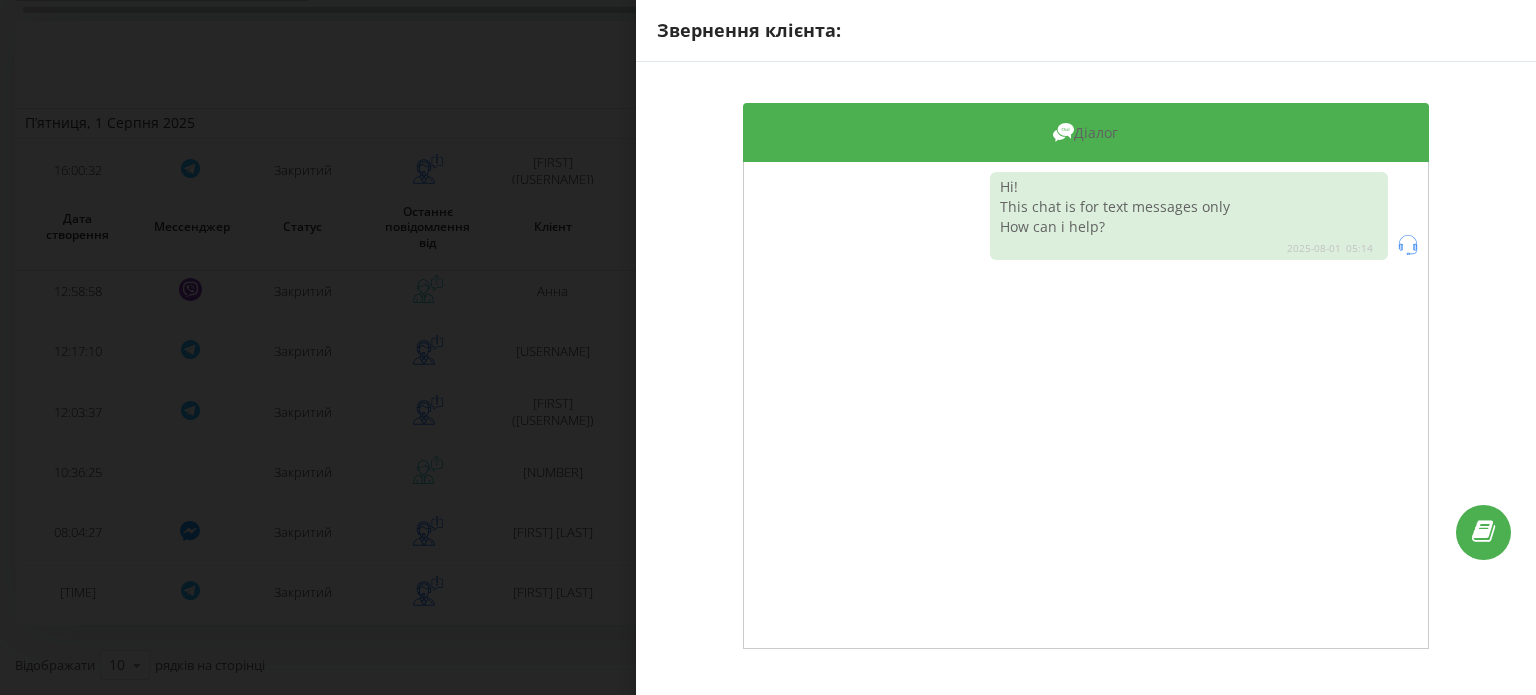 click on "Звернення клієнта: Діалог Ні! This chat is for text messages only How can i help? [DATE] [TIME]" at bounding box center [768, 347] 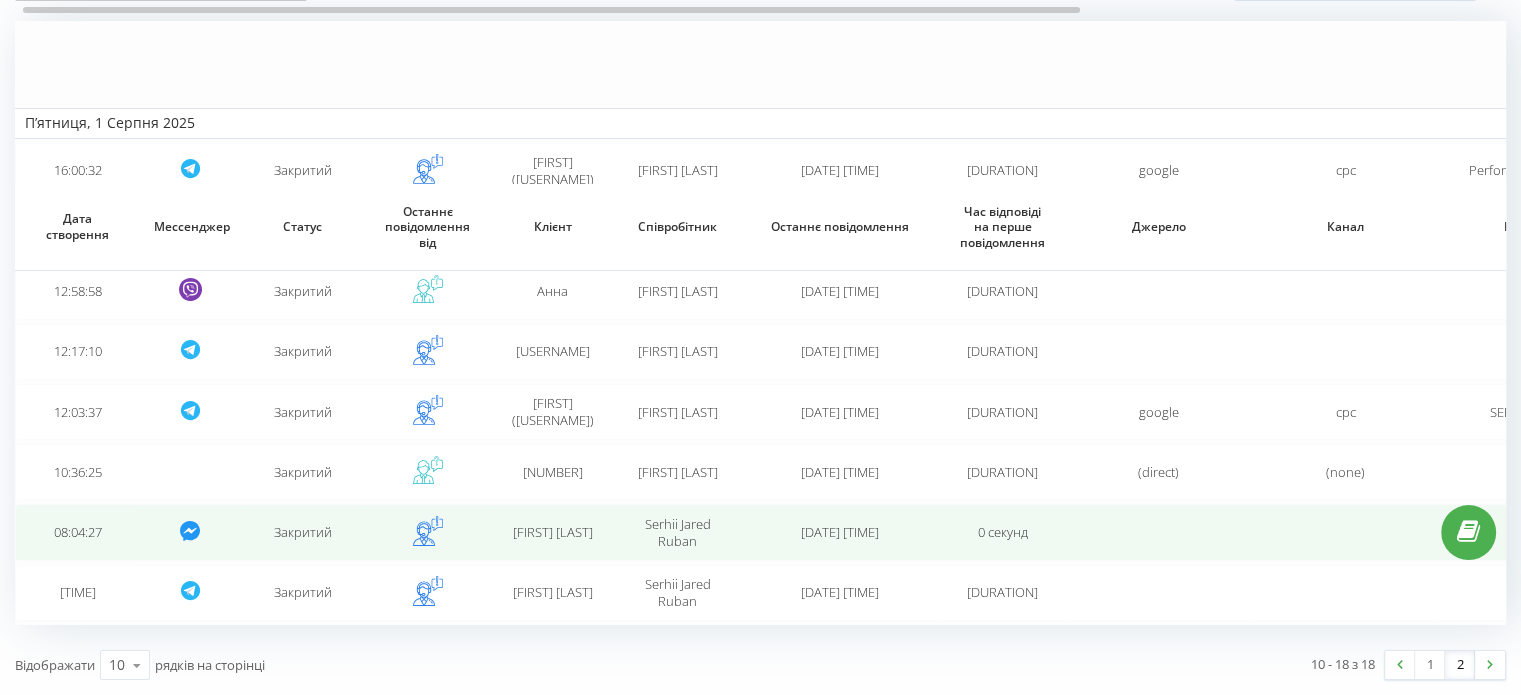 click on "Serhii Jared Ruban" at bounding box center [677, 532] 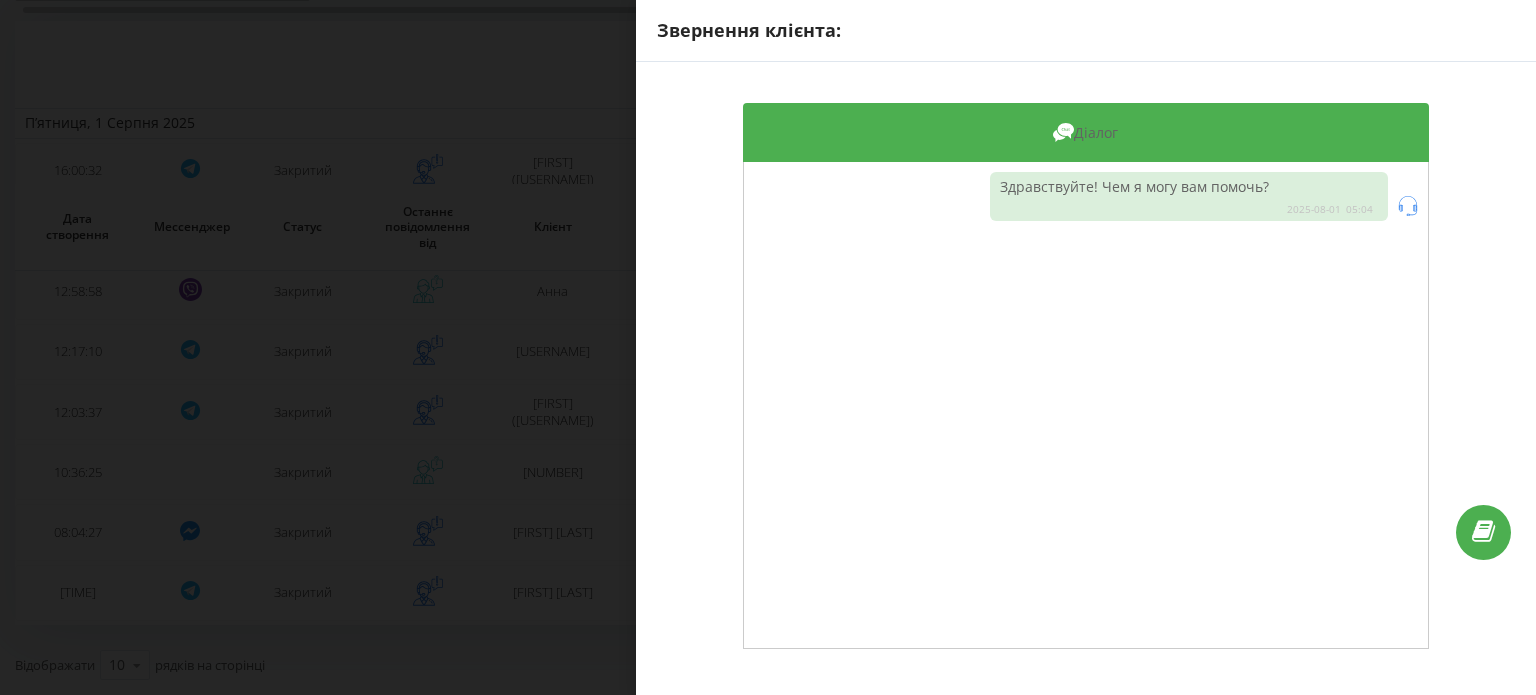 click on "Звернення клієнта: Діалог Здравствуйте! Чем я могу вам помочь? [DATE] [TIME]" at bounding box center [768, 347] 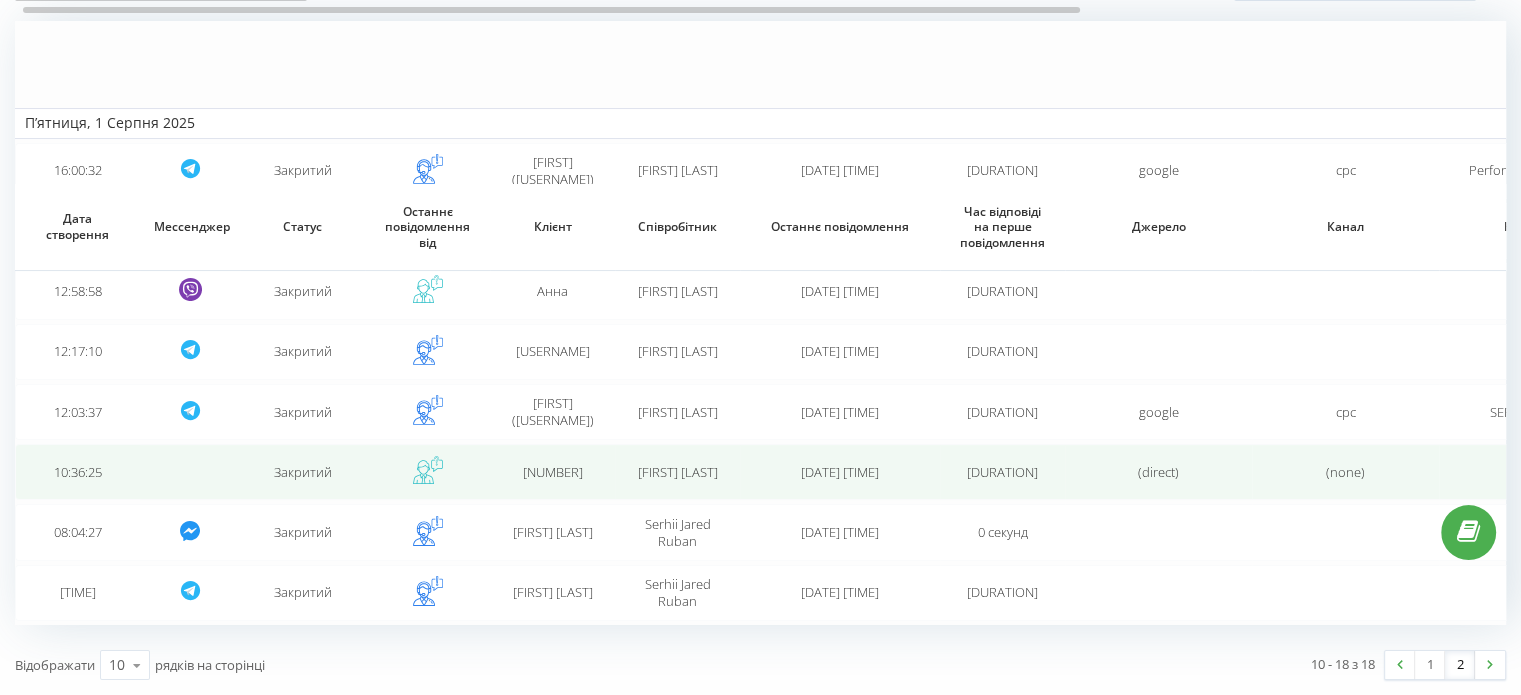 click on "[FIRST] [LAST]" at bounding box center (677, 472) 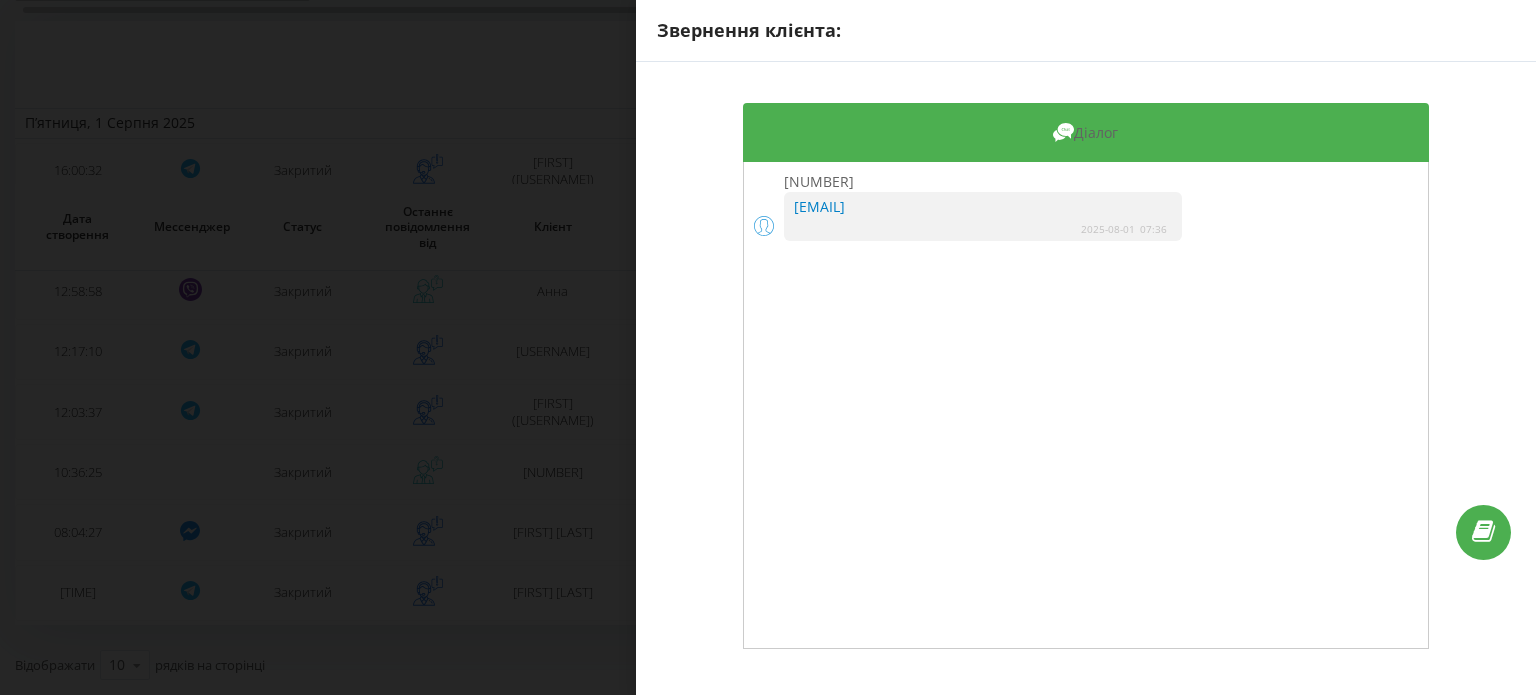 drag, startPoint x: 992, startPoint y: 203, endPoint x: 792, endPoint y: 202, distance: 200.0025 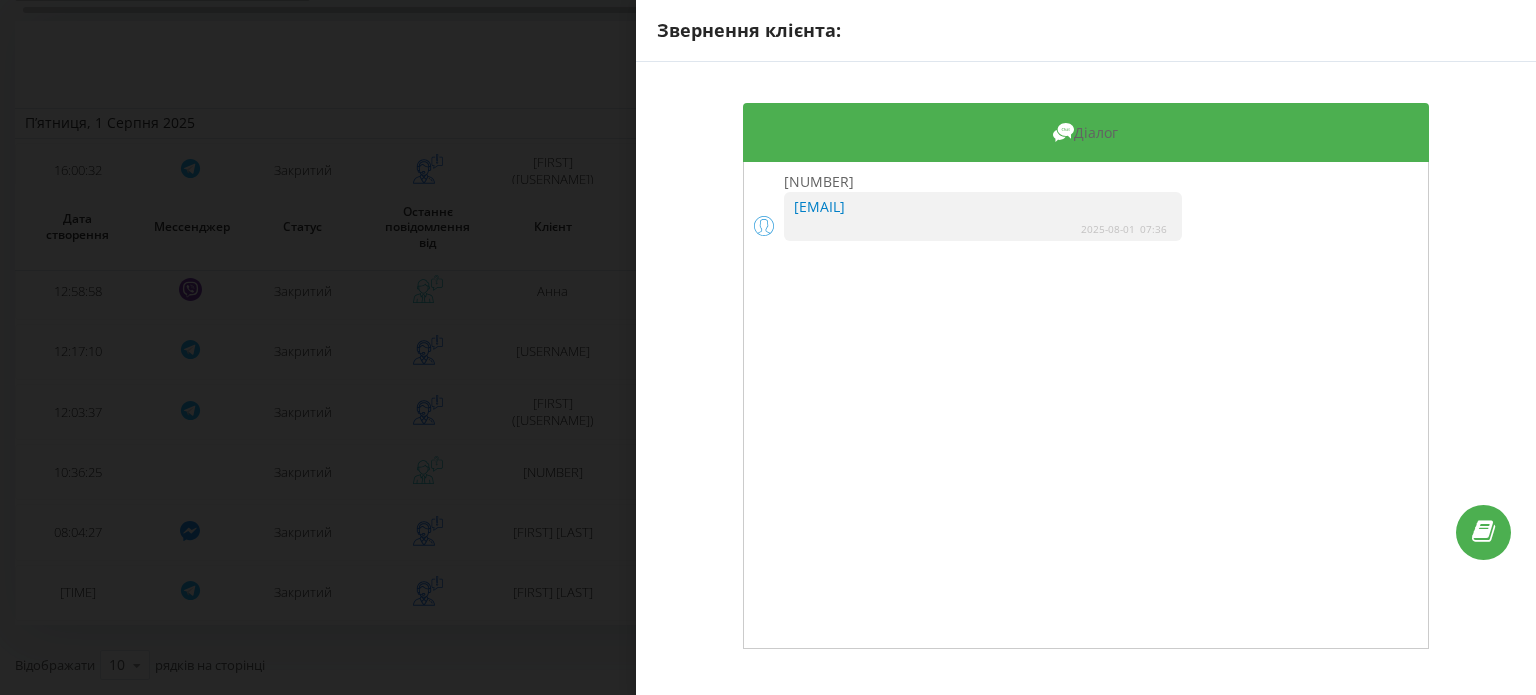 click on "Звернення клієнта: Діалог [NUMBER] [EMAIL] [DATE] [TIME]" at bounding box center (768, 347) 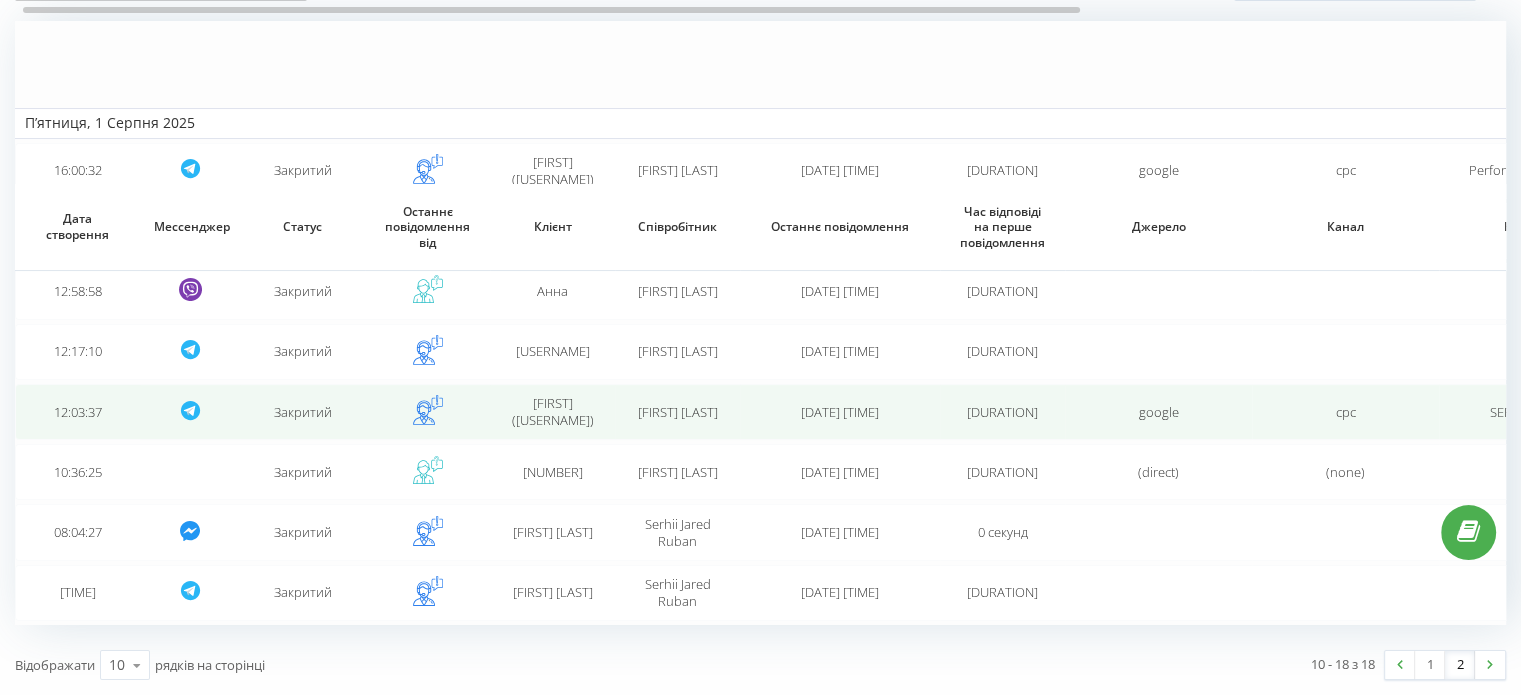 click on "[FIRST] ([USERNAME])" at bounding box center (553, 411) 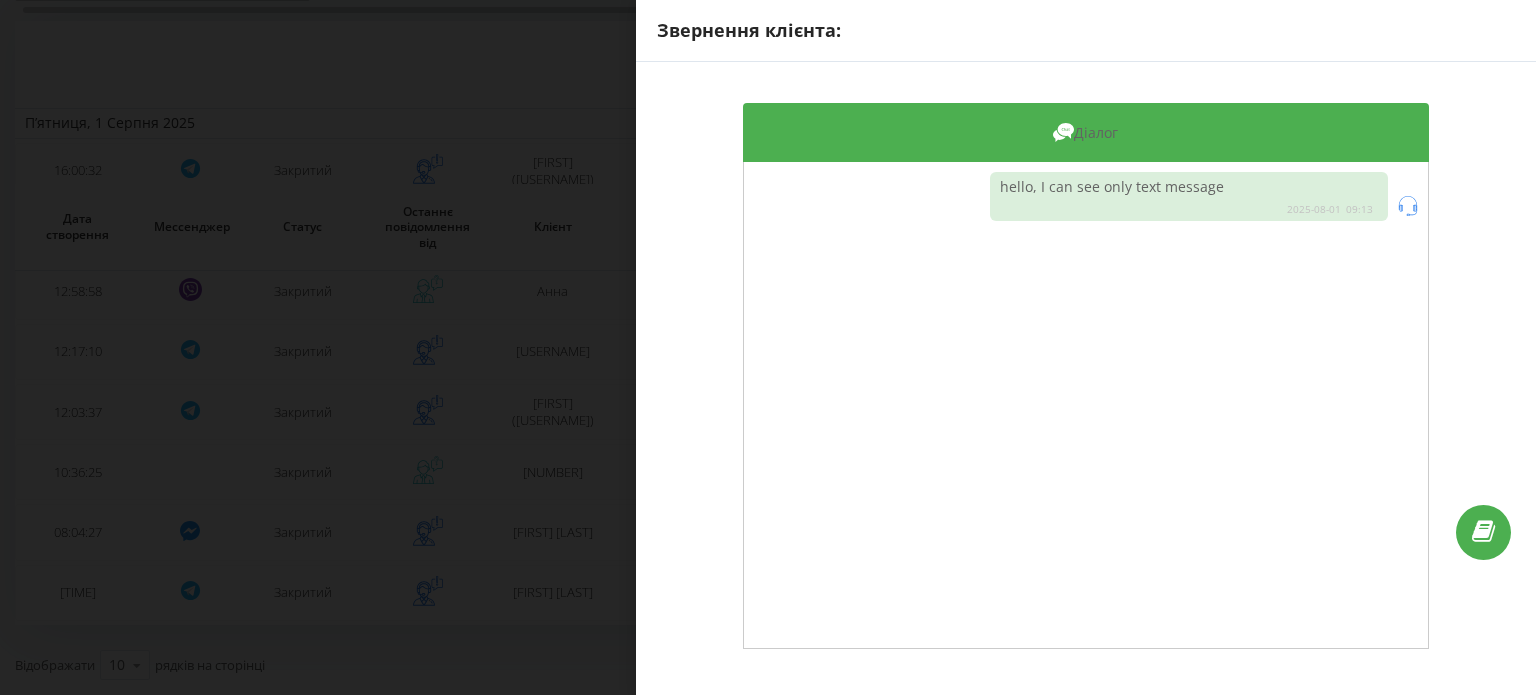 click on "Звернення клієнта: Діалог hello, I can see only text message [DATE] [TIME]" at bounding box center (768, 347) 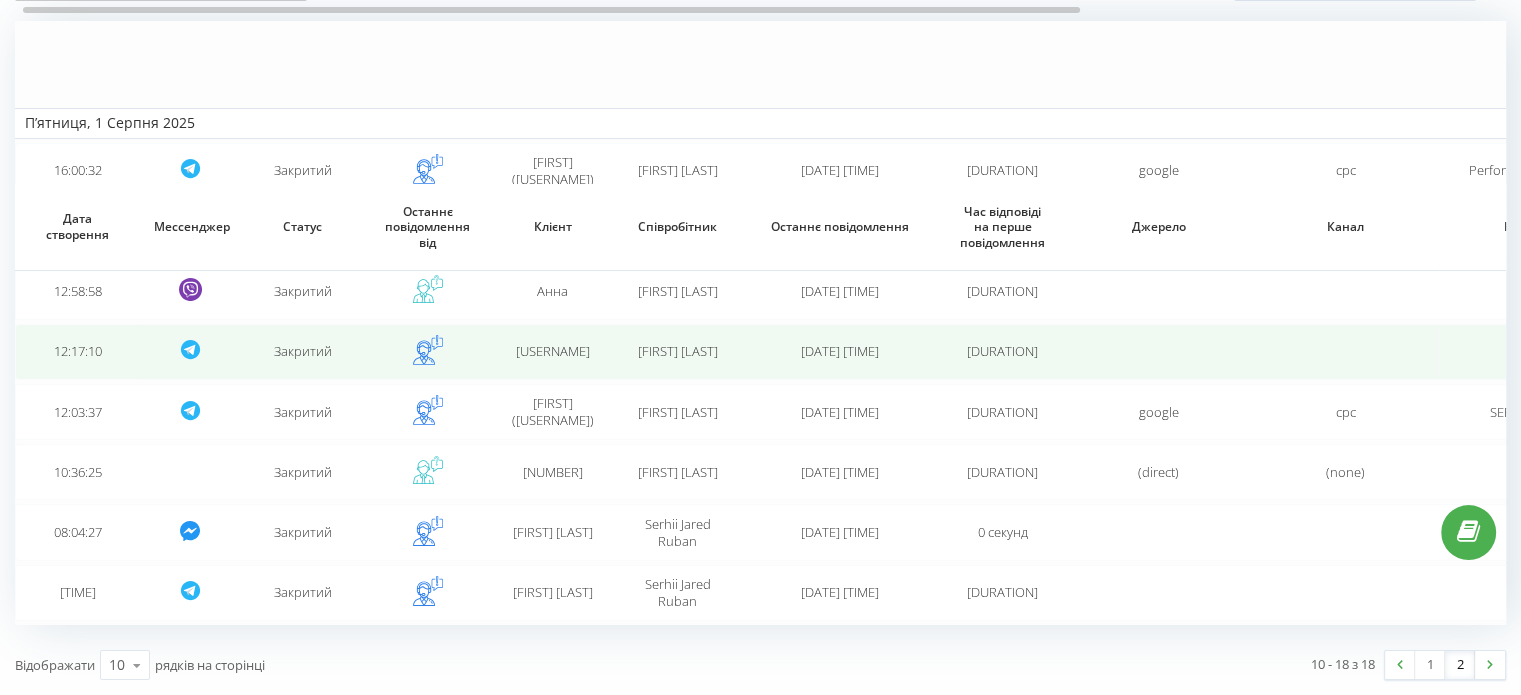 click on "[USERNAME]" at bounding box center [553, 351] 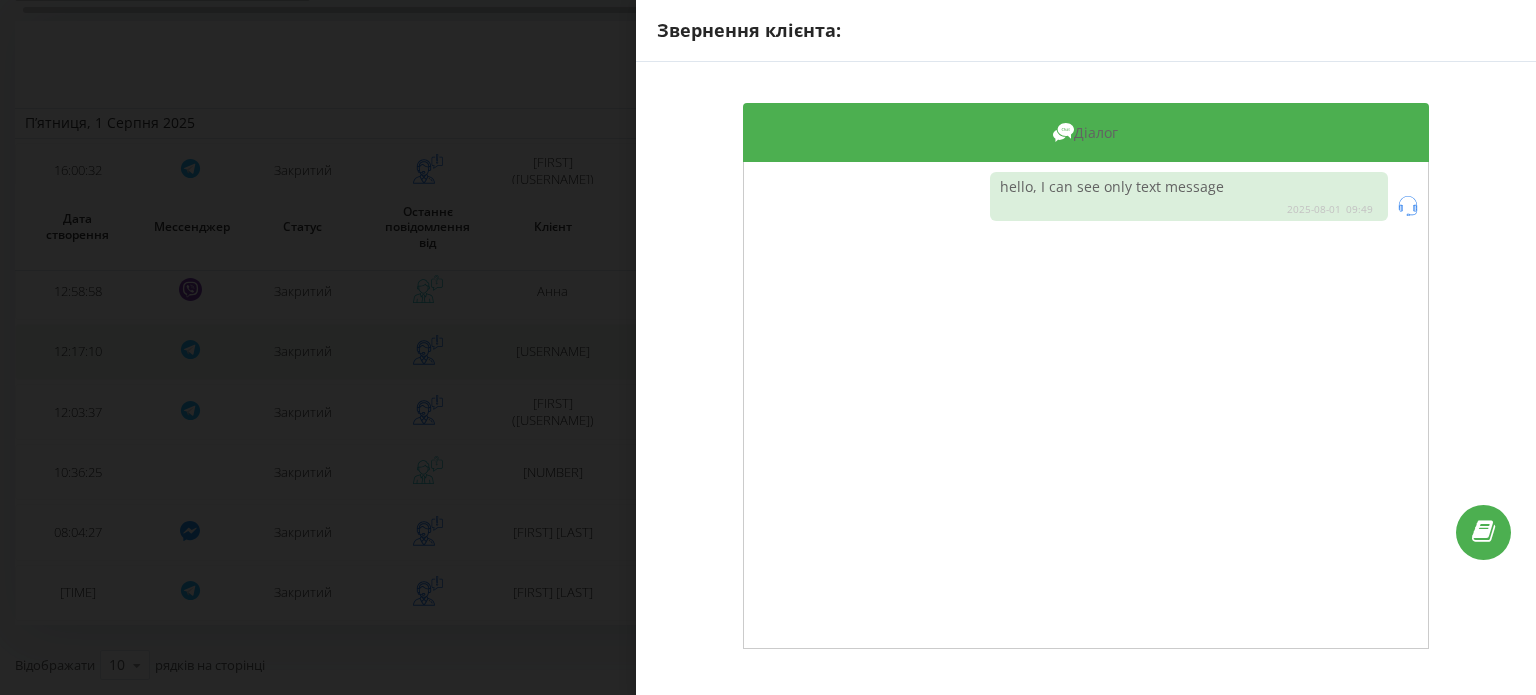 click on "Звернення клієнта: Діалог hello, I can see only text message [DATE] [TIME]" at bounding box center [768, 347] 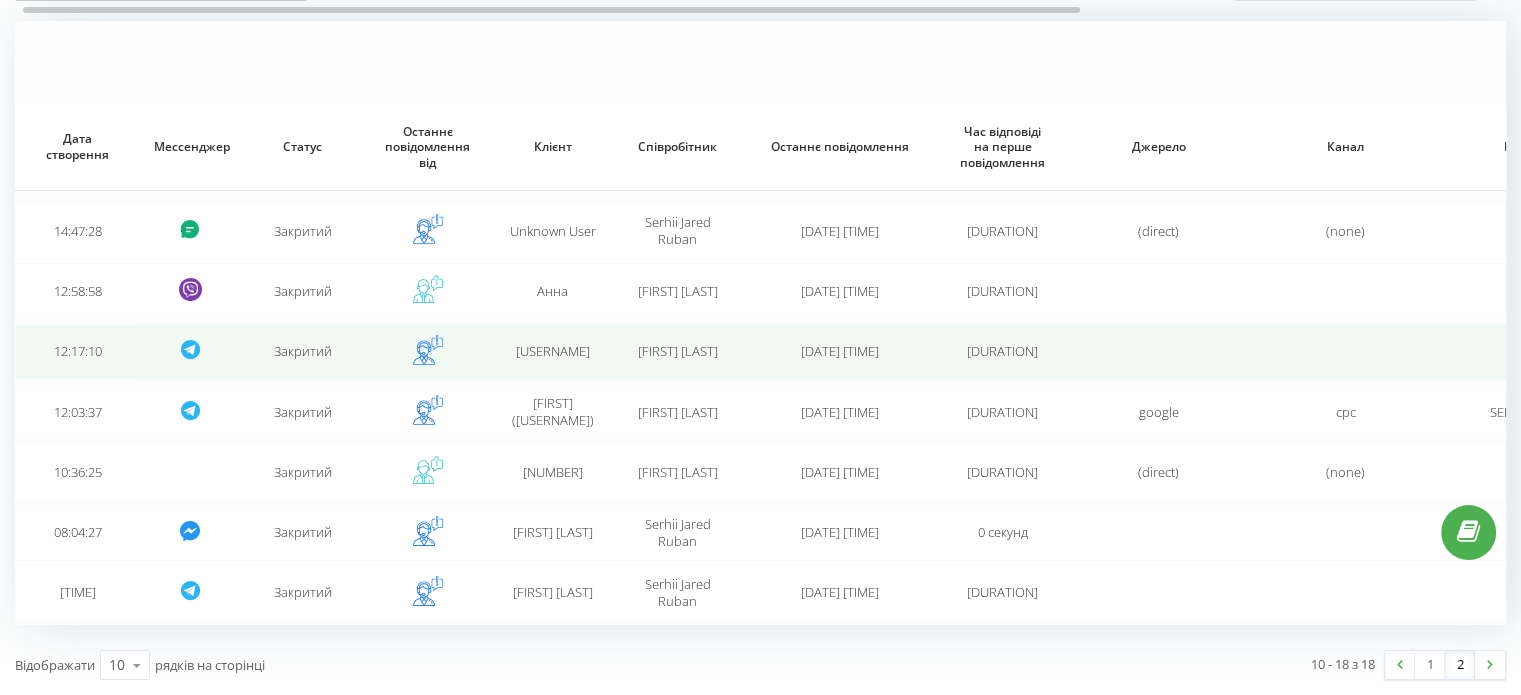 scroll, scrollTop: 215, scrollLeft: 0, axis: vertical 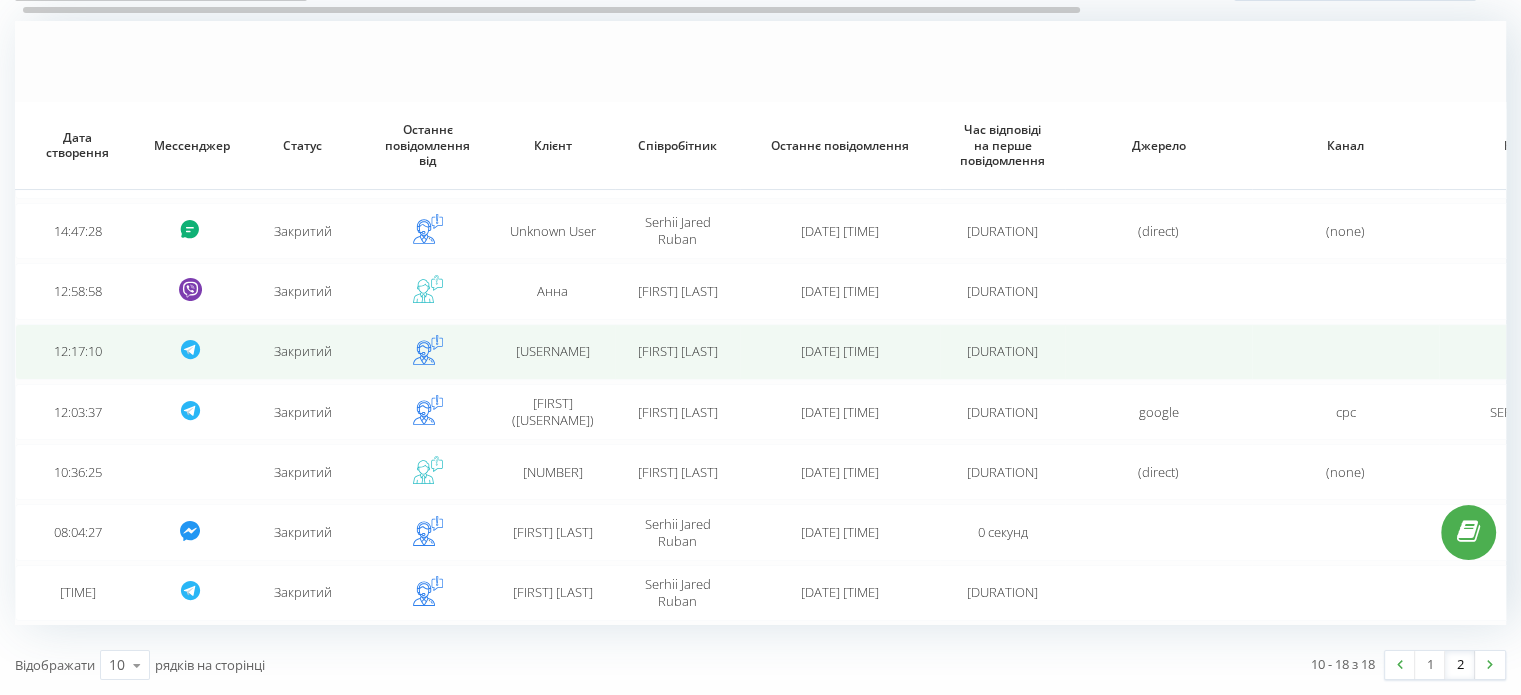 click on "Анна" at bounding box center [552, 291] 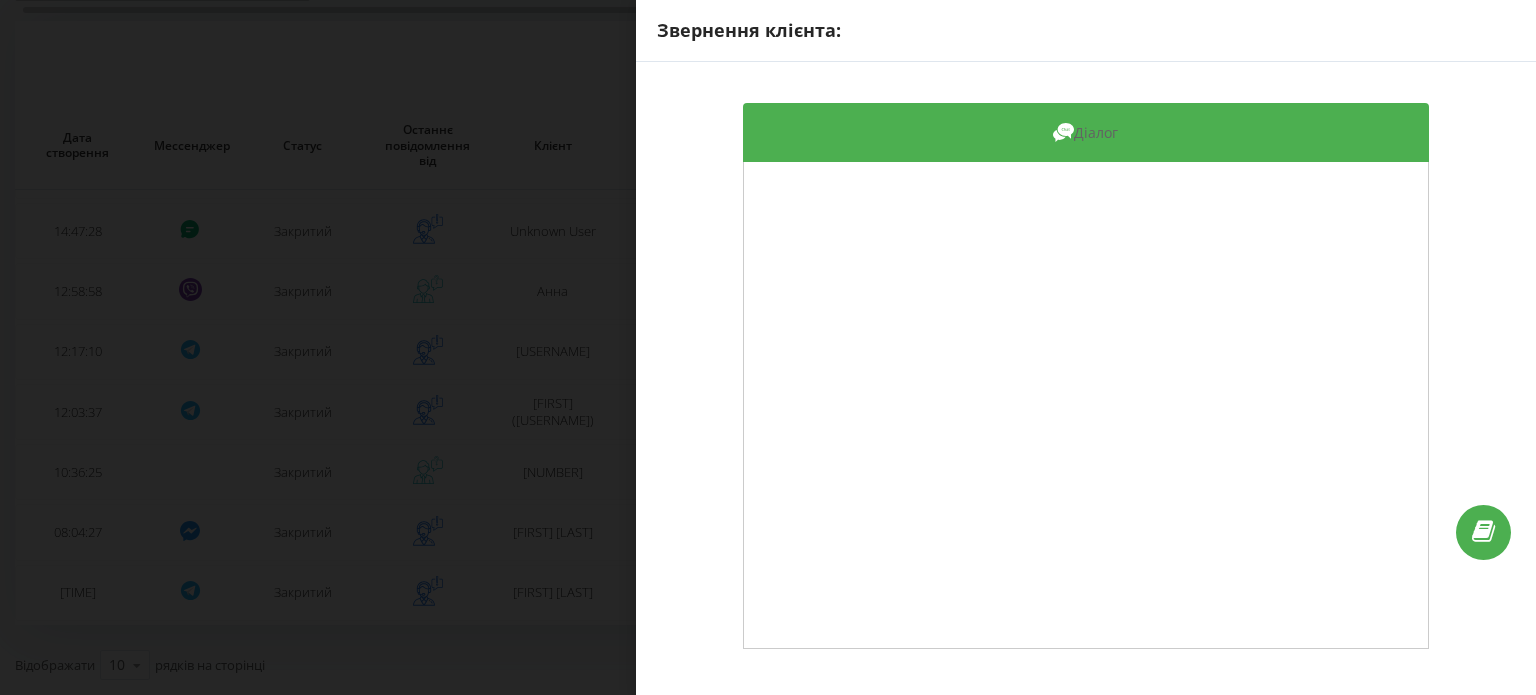 click on "Звернення клієнта:    Діалог" at bounding box center [768, 347] 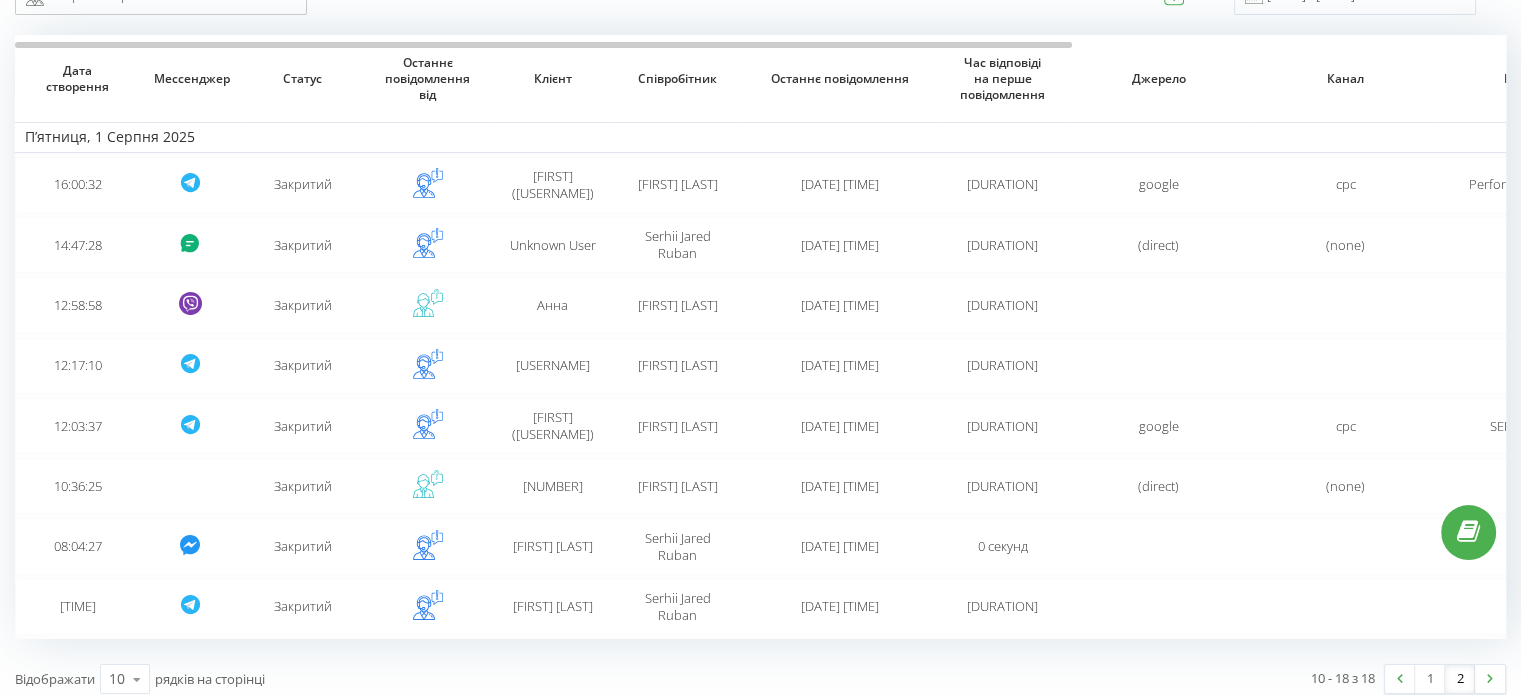 scroll, scrollTop: 149, scrollLeft: 0, axis: vertical 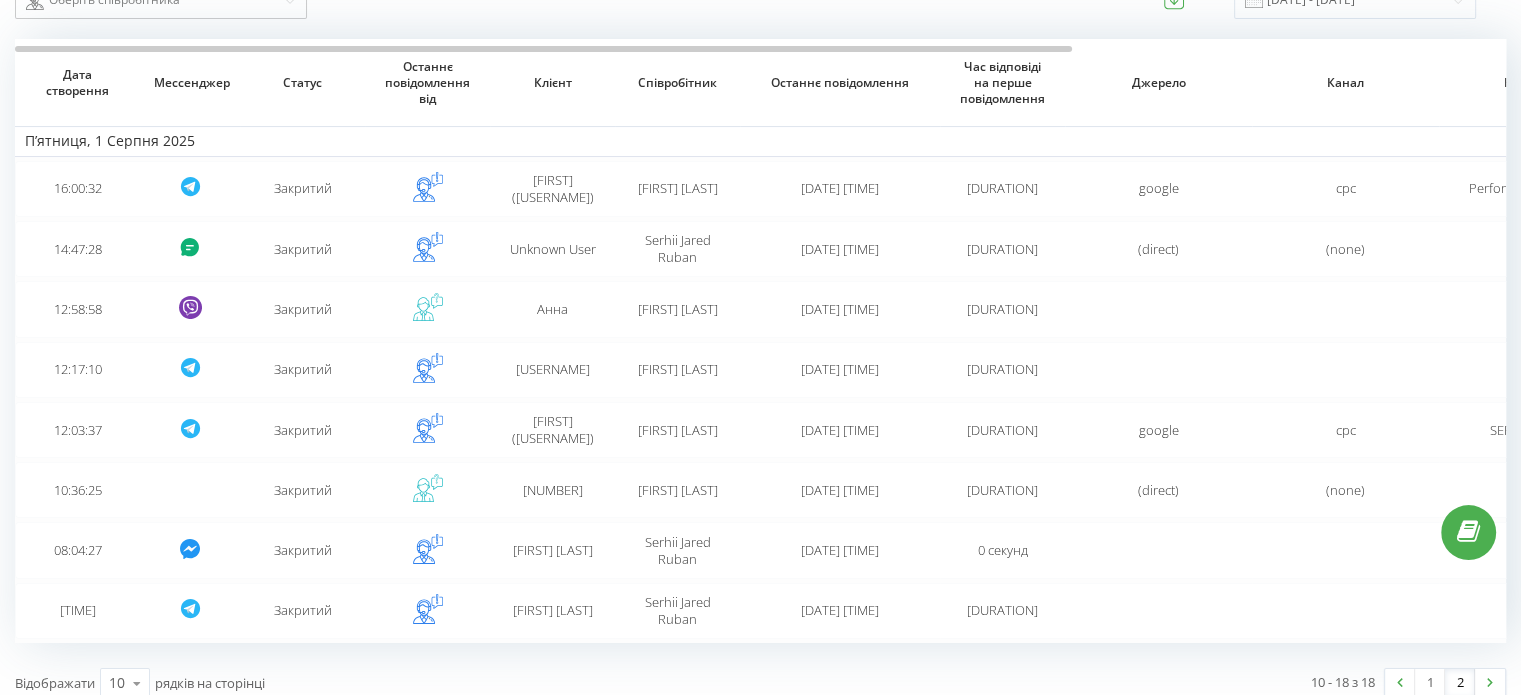 click on "Анна" at bounding box center (552, 309) 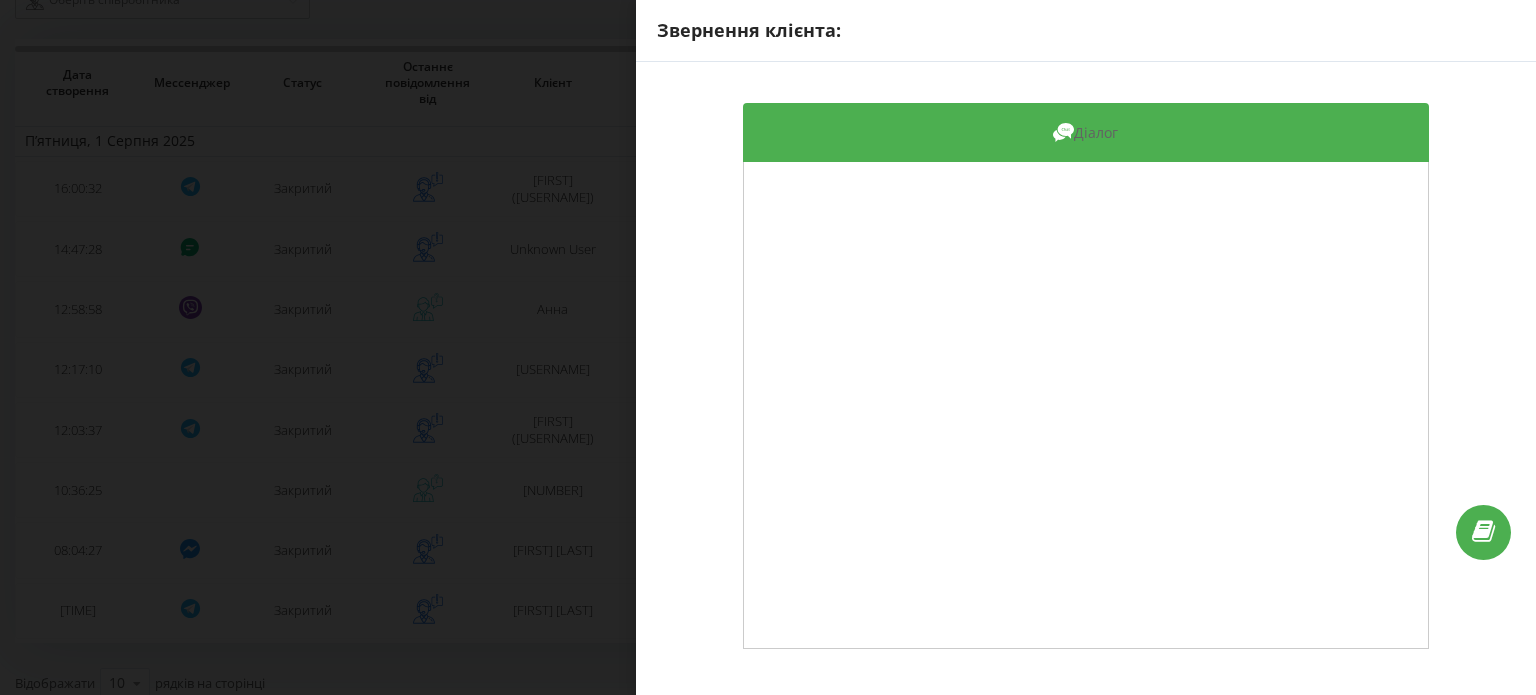 click on "Звернення клієнта:    Діалог" at bounding box center [768, 347] 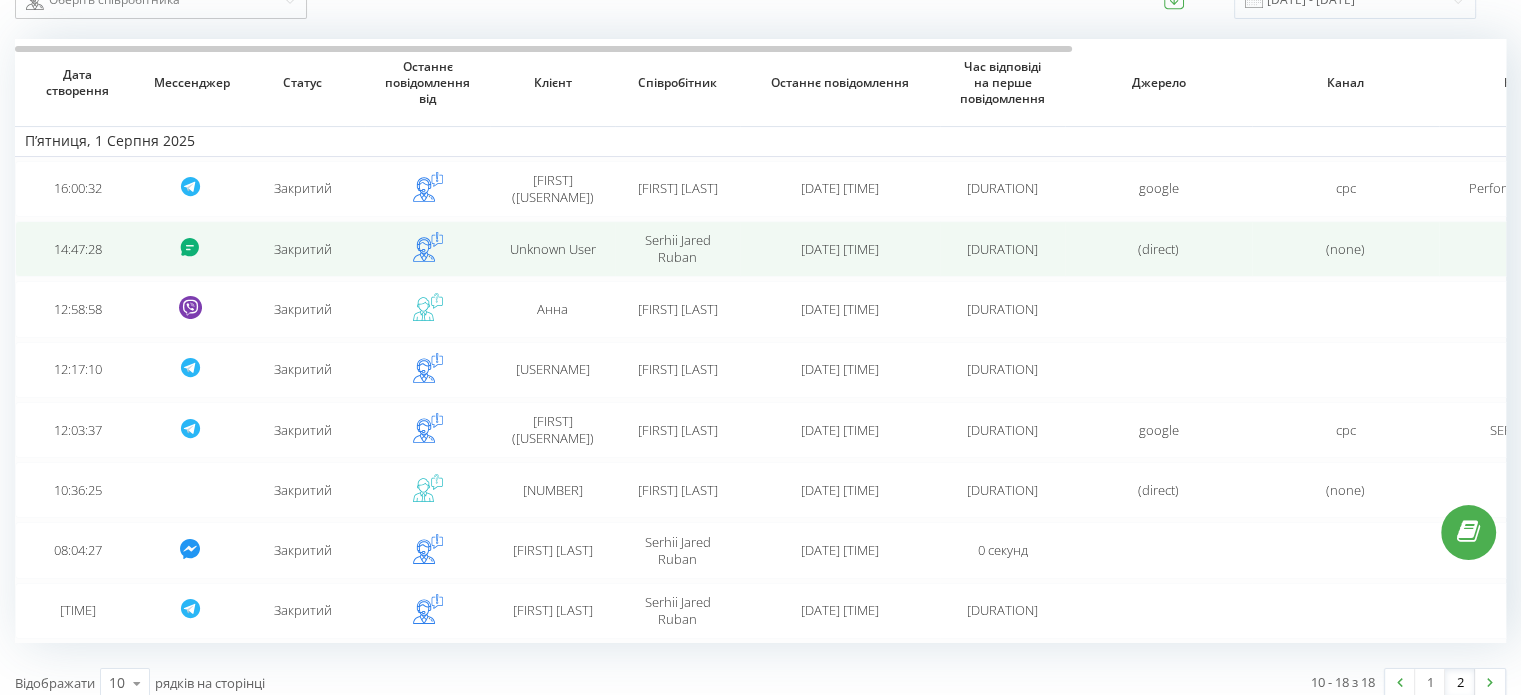 click on "Unknown User" at bounding box center (552, 249) 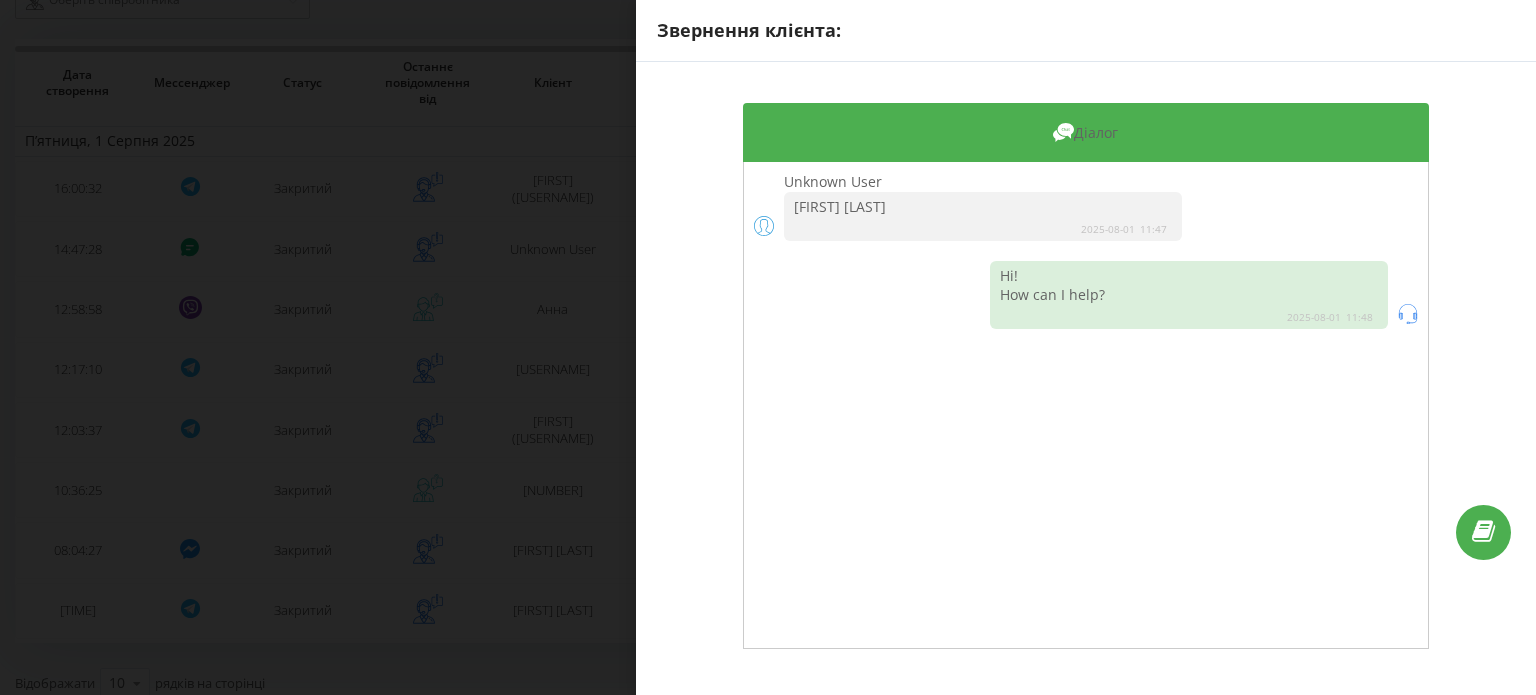 click on "Звернення клієнта: Діалог Unknown User [FIRST] [LAST] [DATE] [TIME] Hi! How can I help? [DATE] [TIME]" at bounding box center [768, 347] 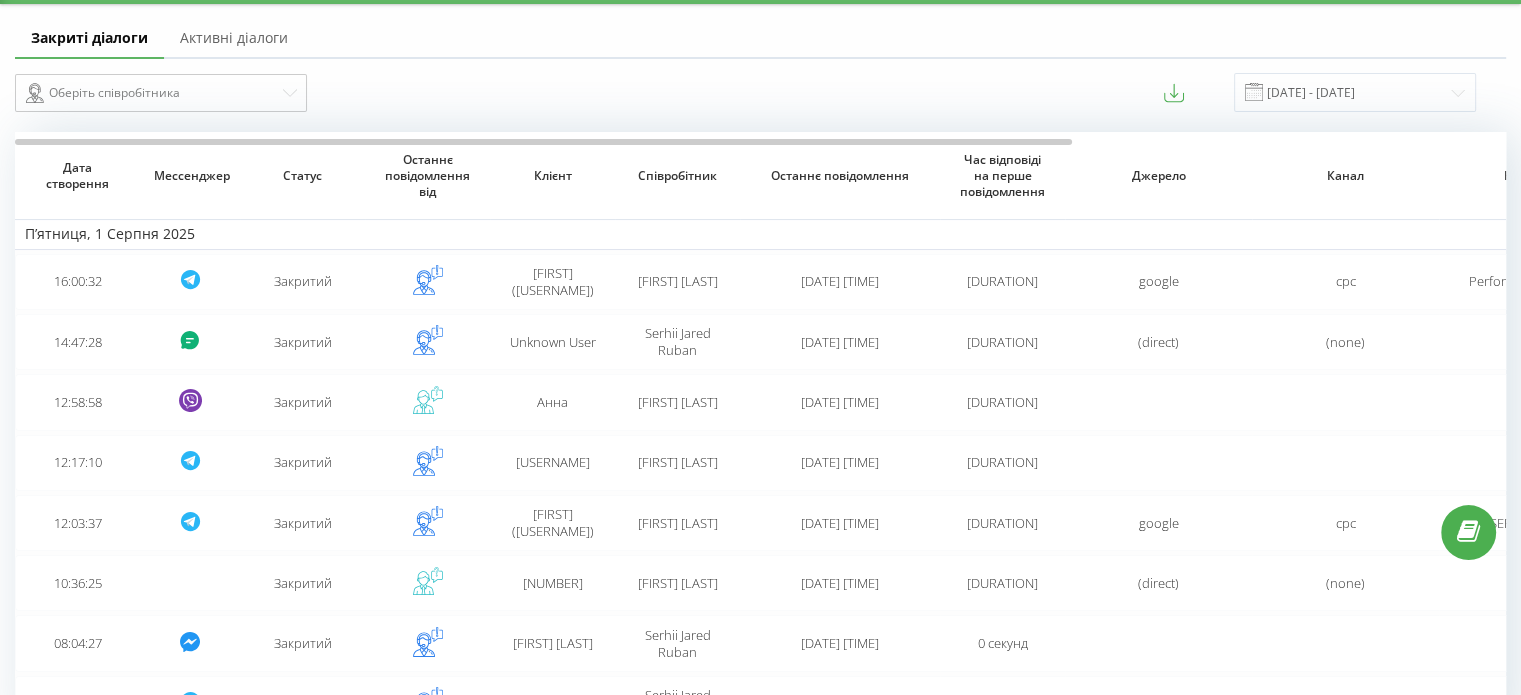scroll, scrollTop: 56, scrollLeft: 0, axis: vertical 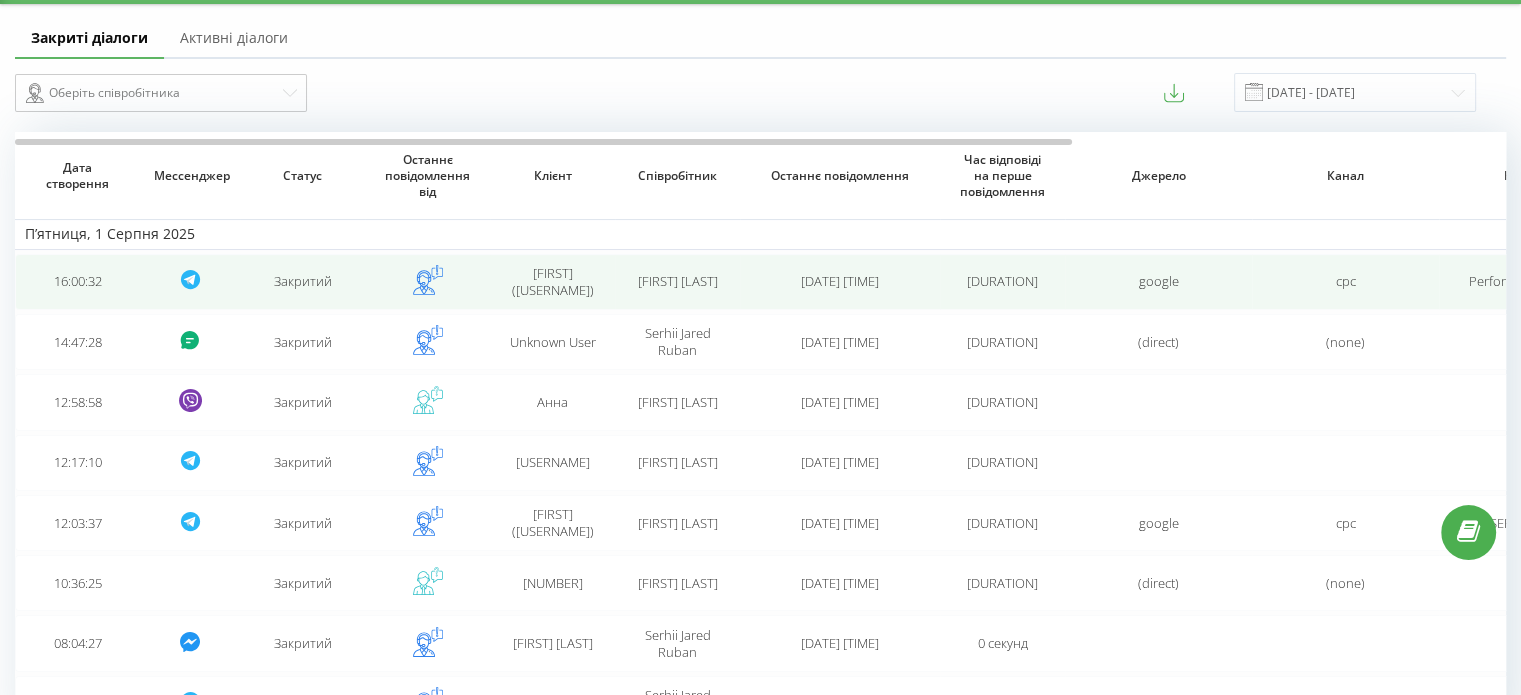 click on "[FIRST] ([USERNAME])" at bounding box center [552, 282] 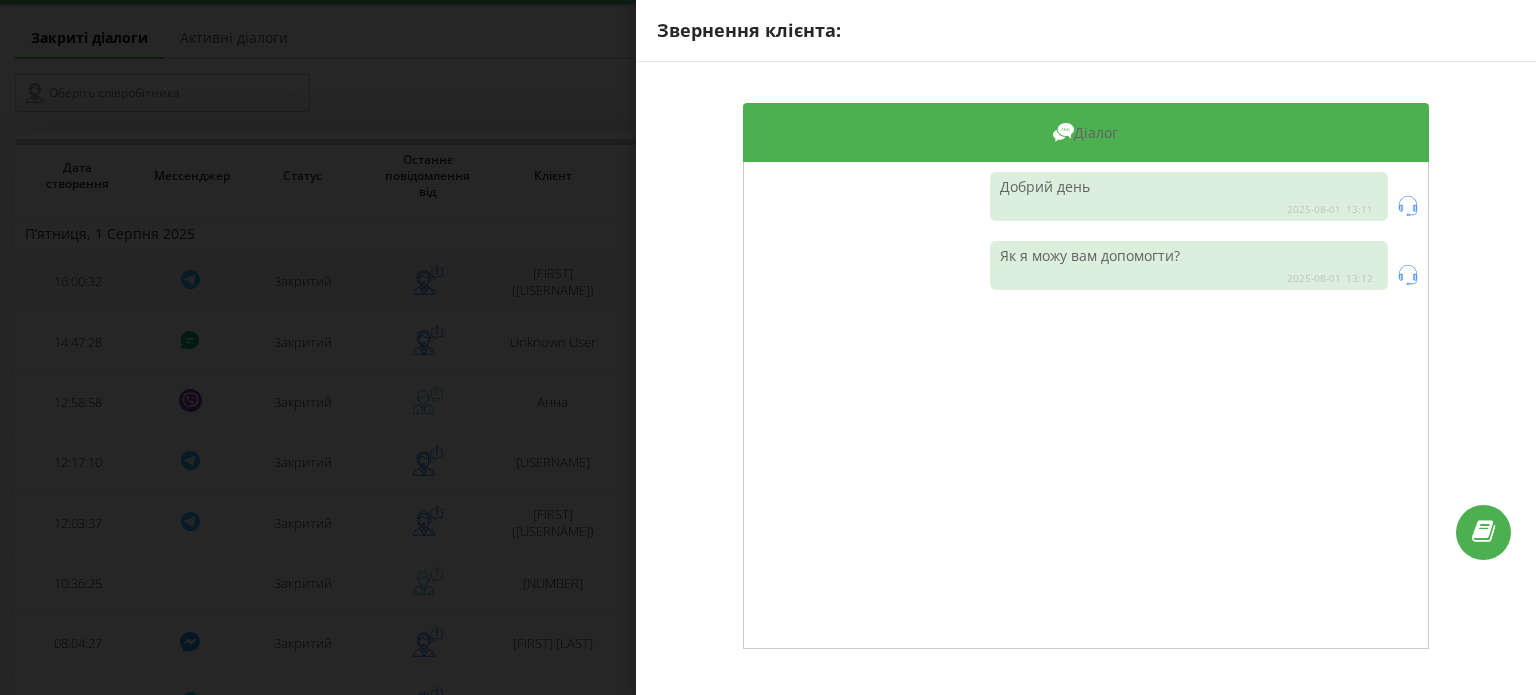 click on "Звернення клієнта: Діалог Добрий день [DATE] [TIME] Як я можу вам допомогти? [DATE] [TIME]" at bounding box center [768, 347] 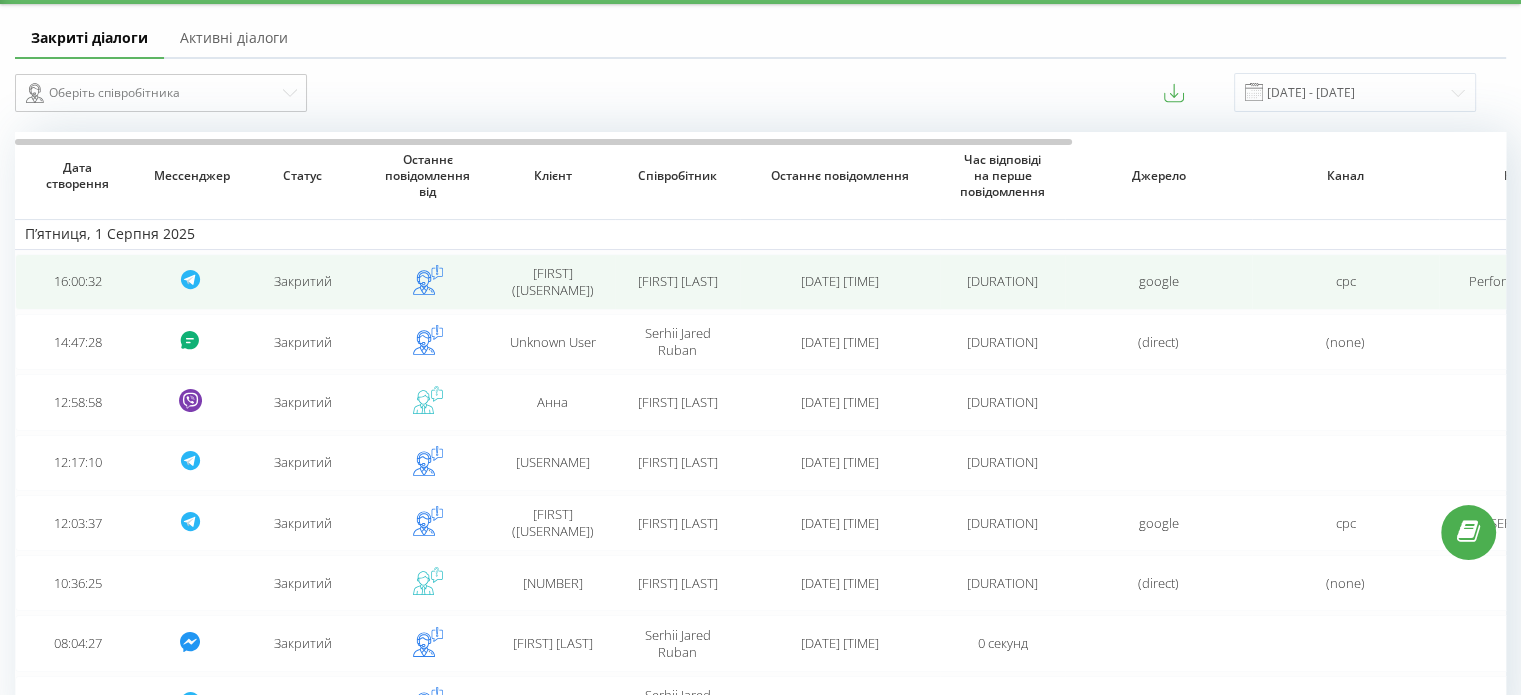 scroll, scrollTop: 296, scrollLeft: 0, axis: vertical 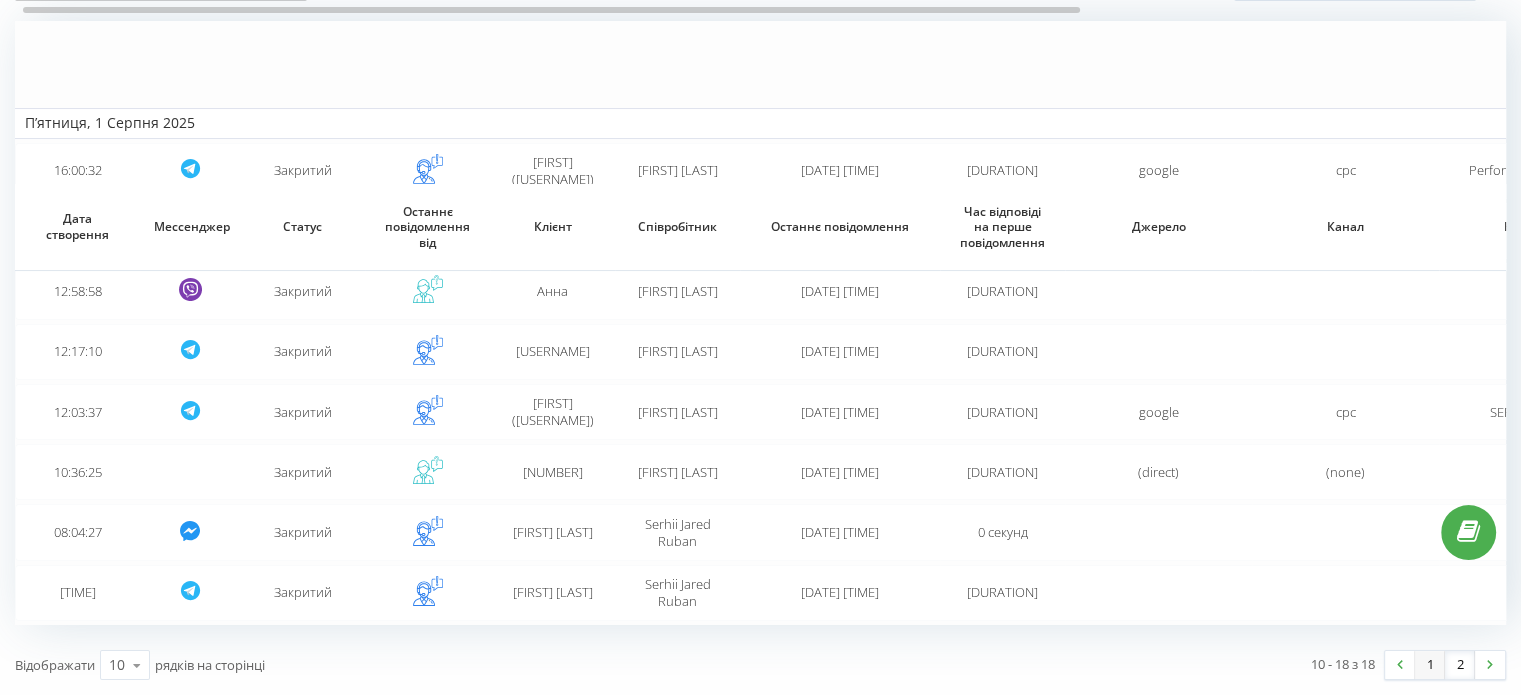 click on "1" at bounding box center [1430, 665] 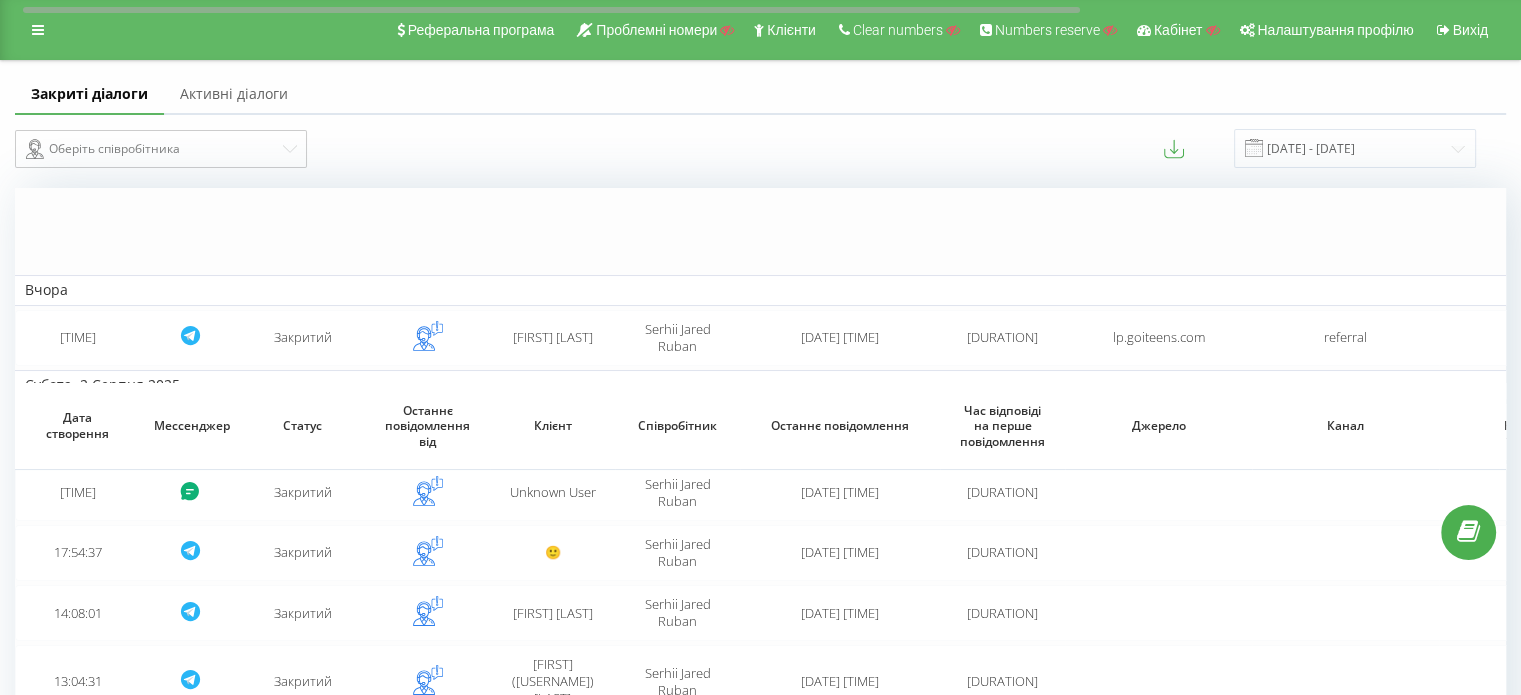 scroll, scrollTop: 518, scrollLeft: 0, axis: vertical 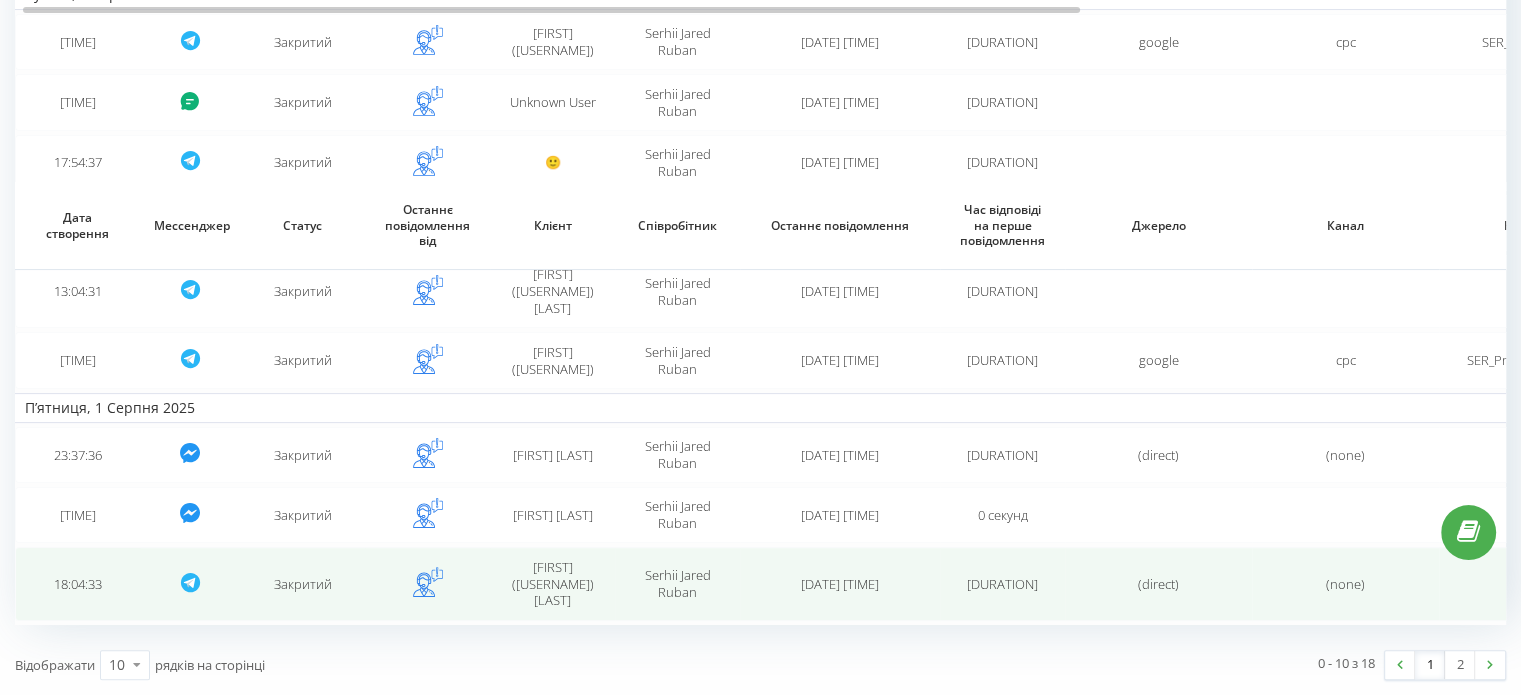 click on "Serhii Jared Ruban" at bounding box center [677, 583] 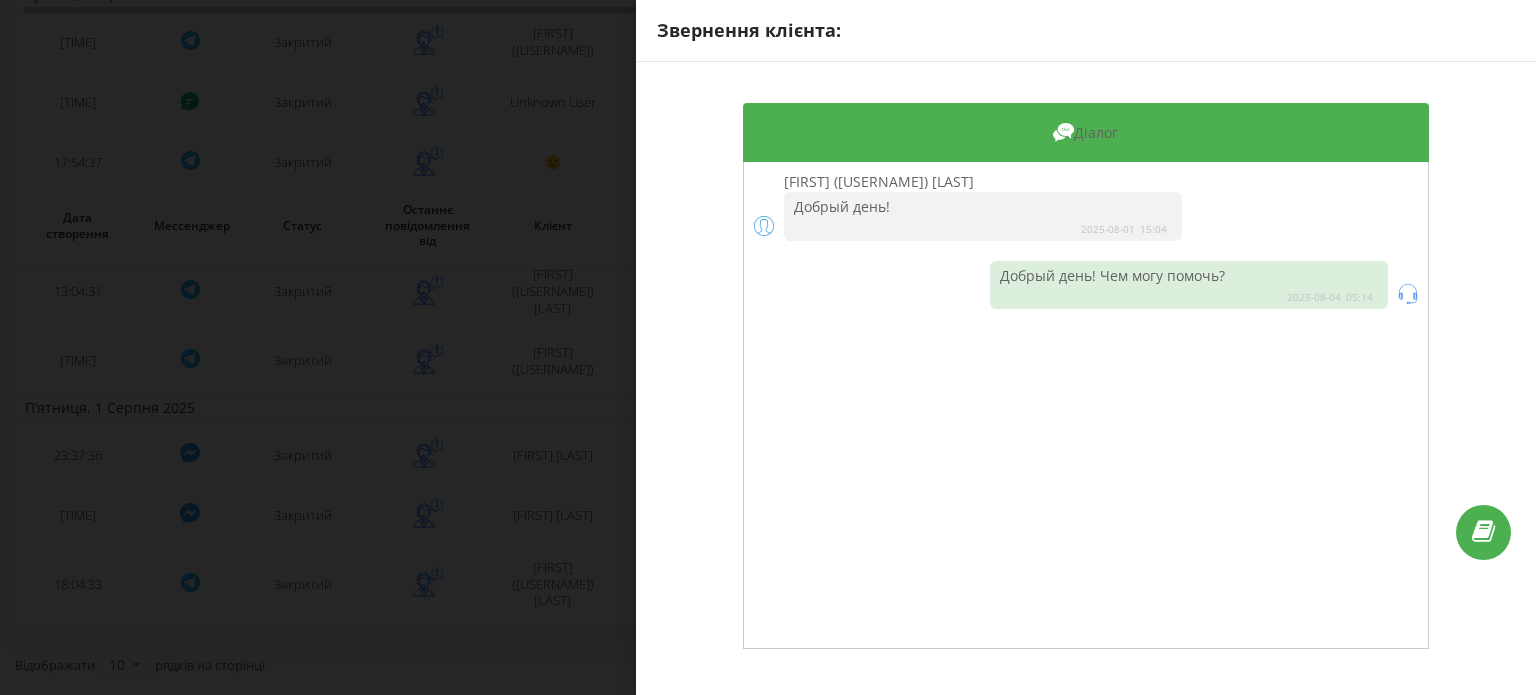 click on "Звернення клієнта: Діалог [FIRST] ([USERNAME]) [LAST] Добрый день! [DATE] [TIME] Добрый день! Чем могу помочь? [DATE] [TIME]" at bounding box center [768, 347] 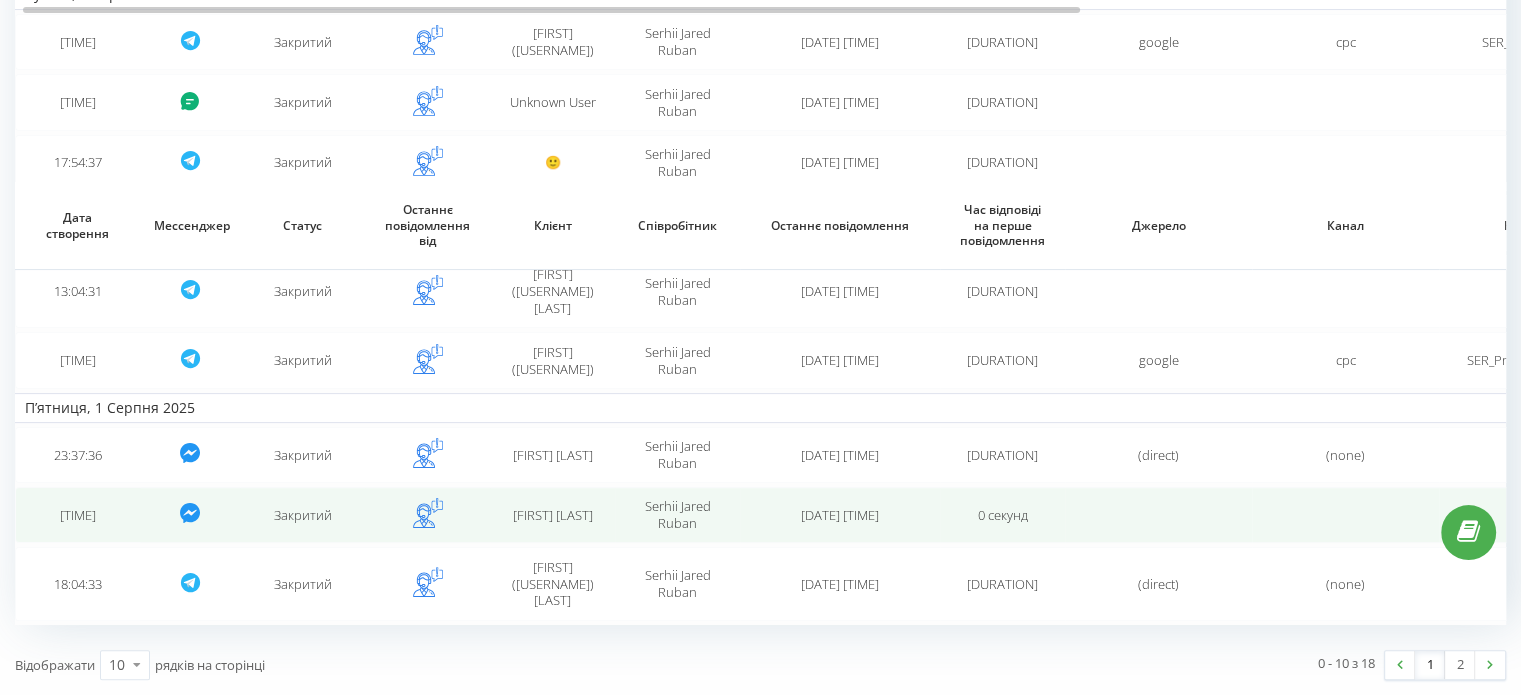 click on "[FIRST] [LAST]" at bounding box center (552, 515) 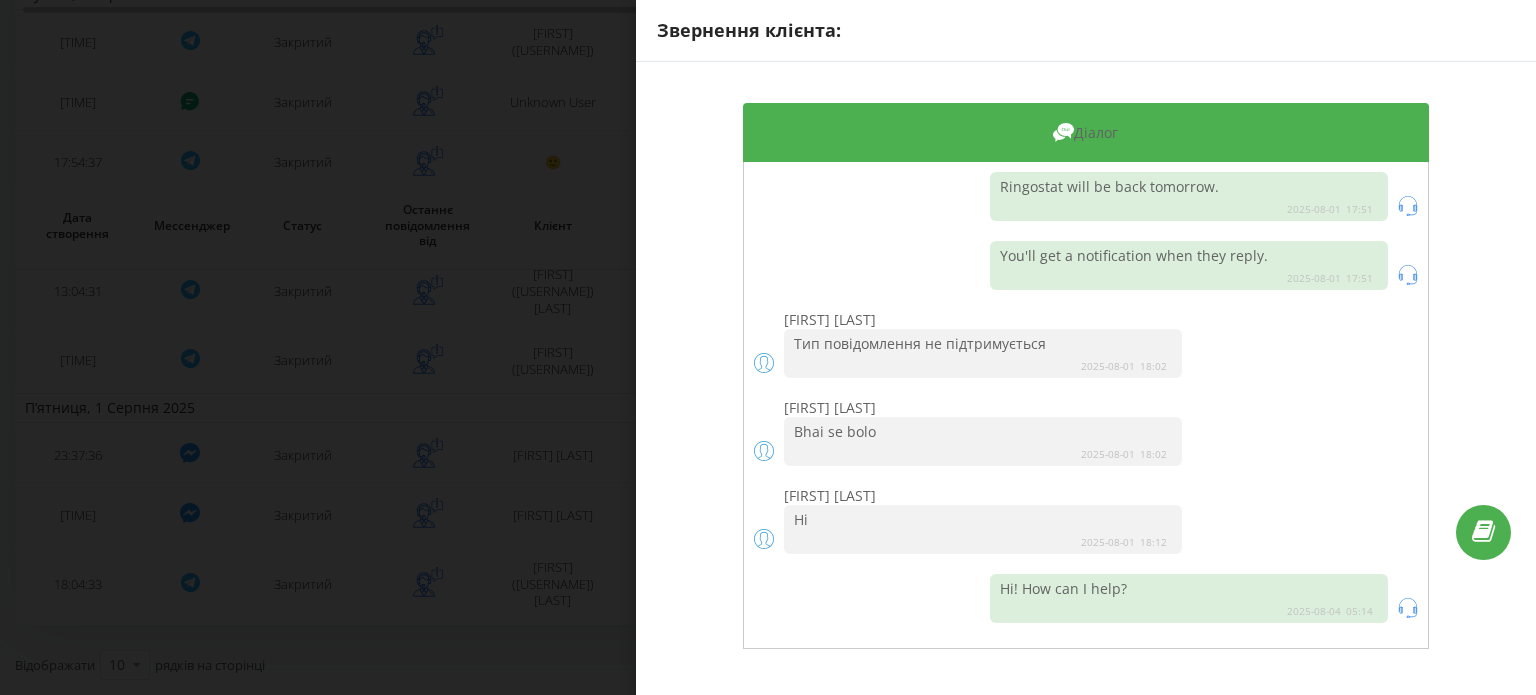 click on "Звернення клієнта: Діалог Ringostat will be back tomorrow. [DATE] [TIME] You'll get a notification when they reply. [DATE] [TIME] [FIRST] [LAST] Тип повідомлення не підтримується [DATE] [TIME] [FIRST] [LAST] Bhai se bolo [DATE] [TIME] [FIRST] [LAST] Hi [DATE] [TIME] Hi! How can I help? [DATE] [TIME]" at bounding box center [768, 347] 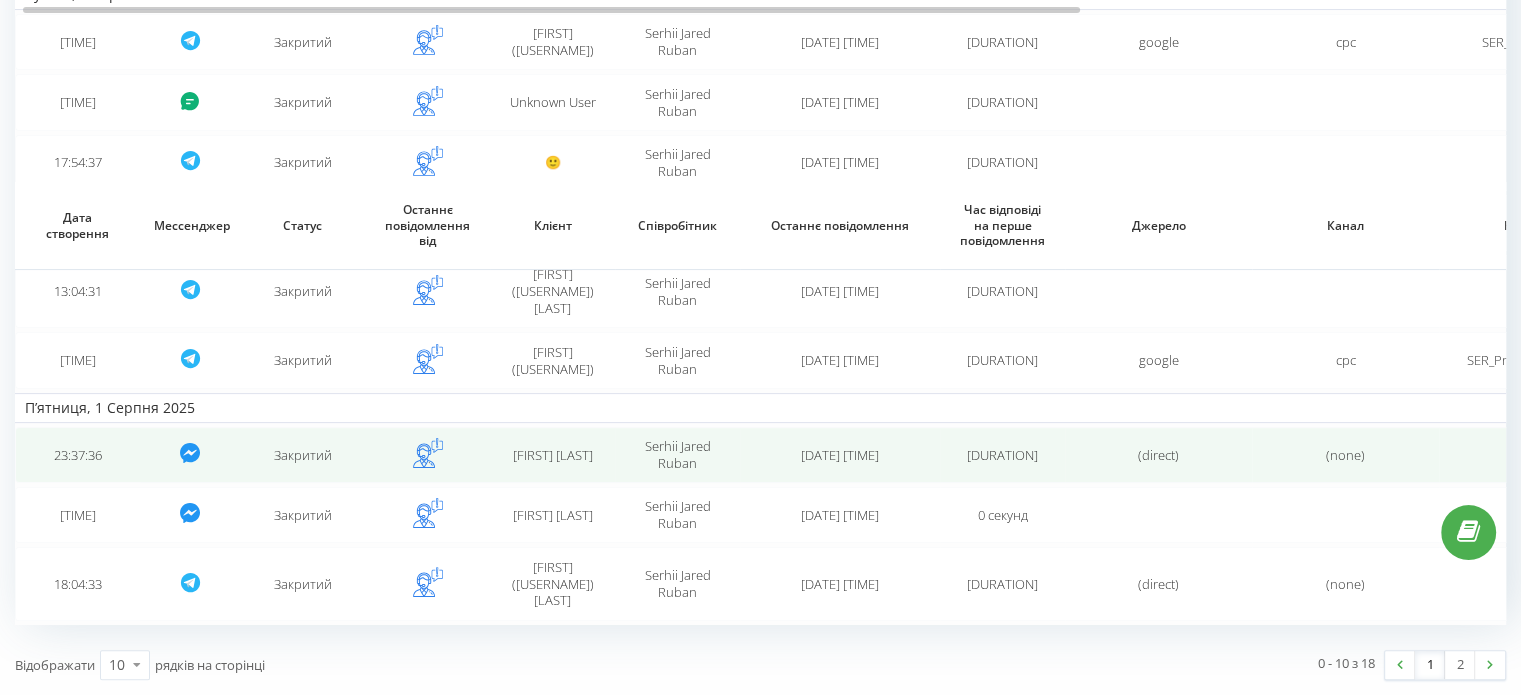 click on "[FIRST] [LAST]" at bounding box center [552, 455] 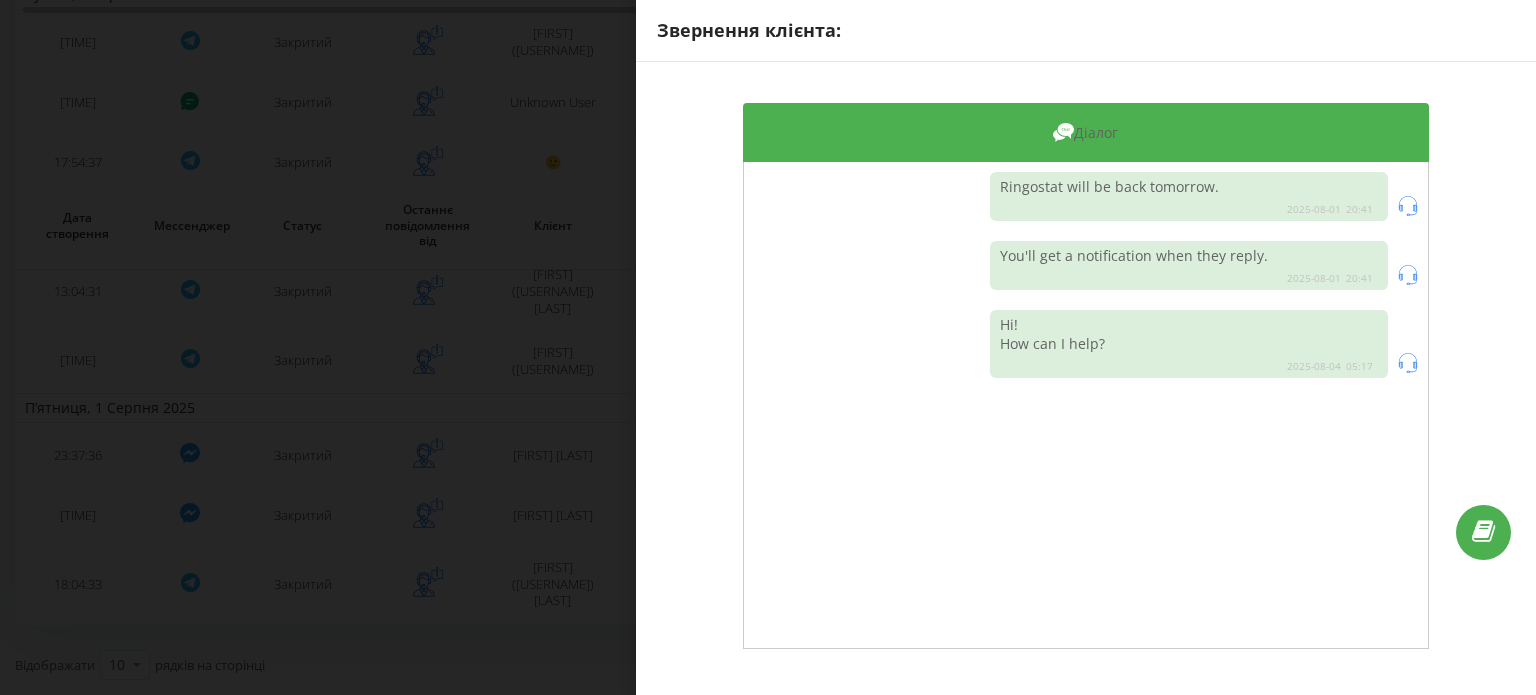 click on "Звернення клієнта: Діалог Ringostat will be back tomorrow. [DATE] [TIME] You'll get a notification when they reply. [DATE] [TIME] Hi! How can I help? [DATE] [TIME]" at bounding box center [768, 347] 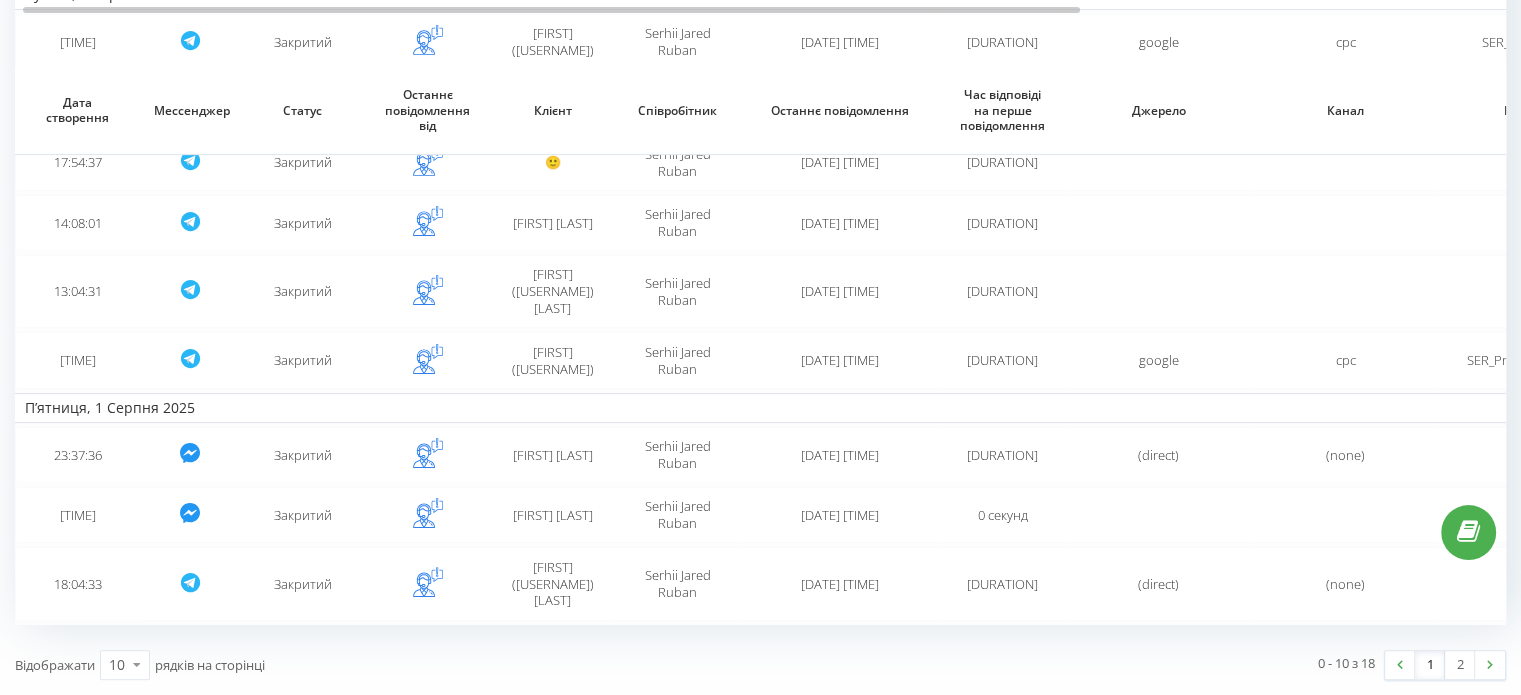 scroll, scrollTop: 399, scrollLeft: 0, axis: vertical 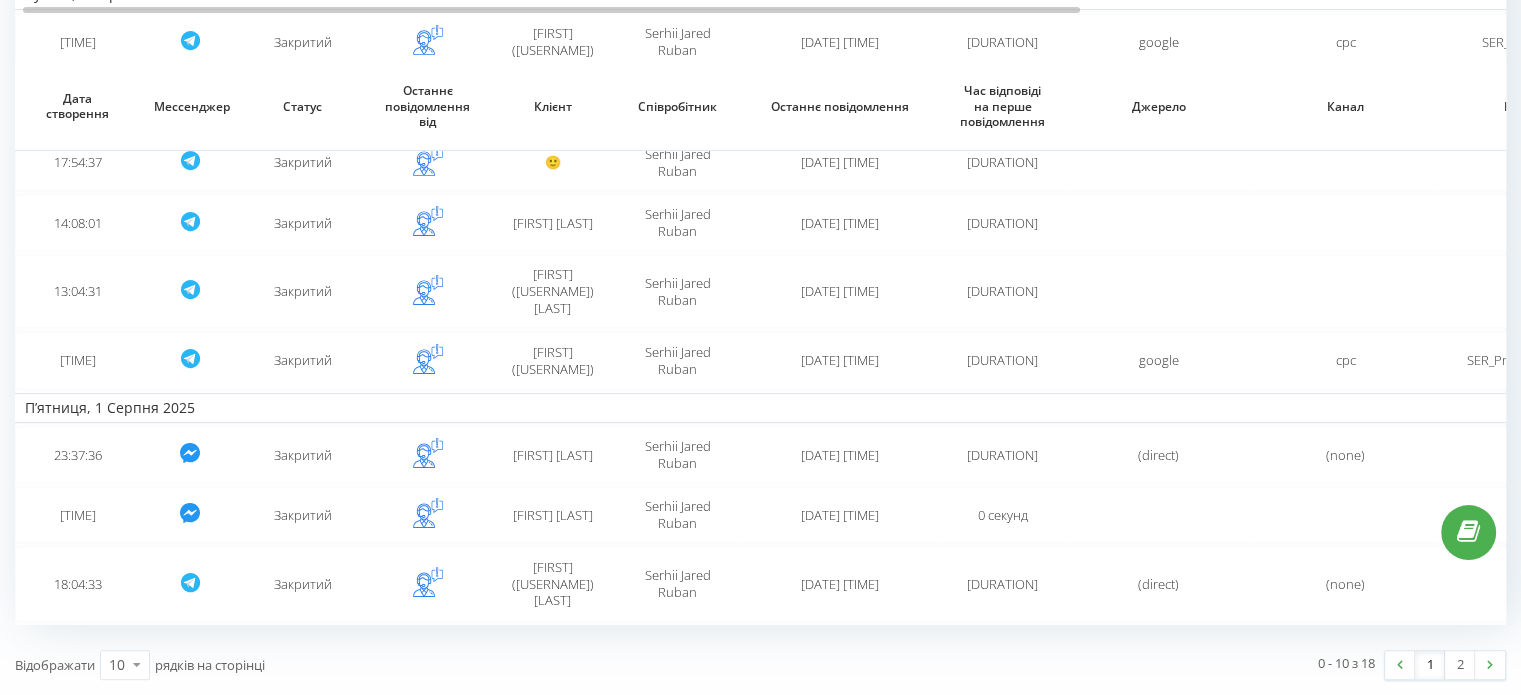 click on "[FIRST] ([USERNAME])" at bounding box center (553, 360) 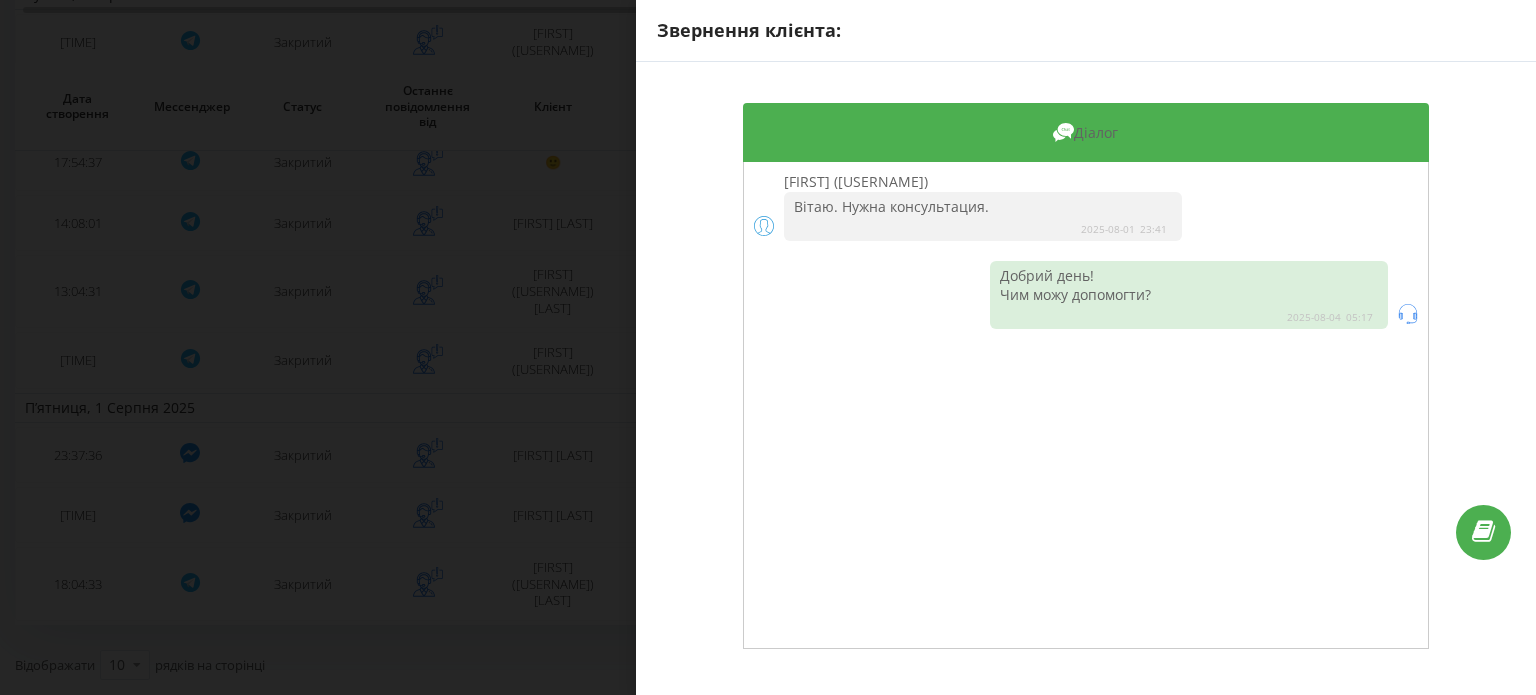 click on "Звернення клієнта: Діалог Simon (@azoxenwey) Вітаю. Нужна консультация. [DATE] [TIME] Добрий день! Чим можу допомогти? [DATE] [TIME]" at bounding box center (768, 347) 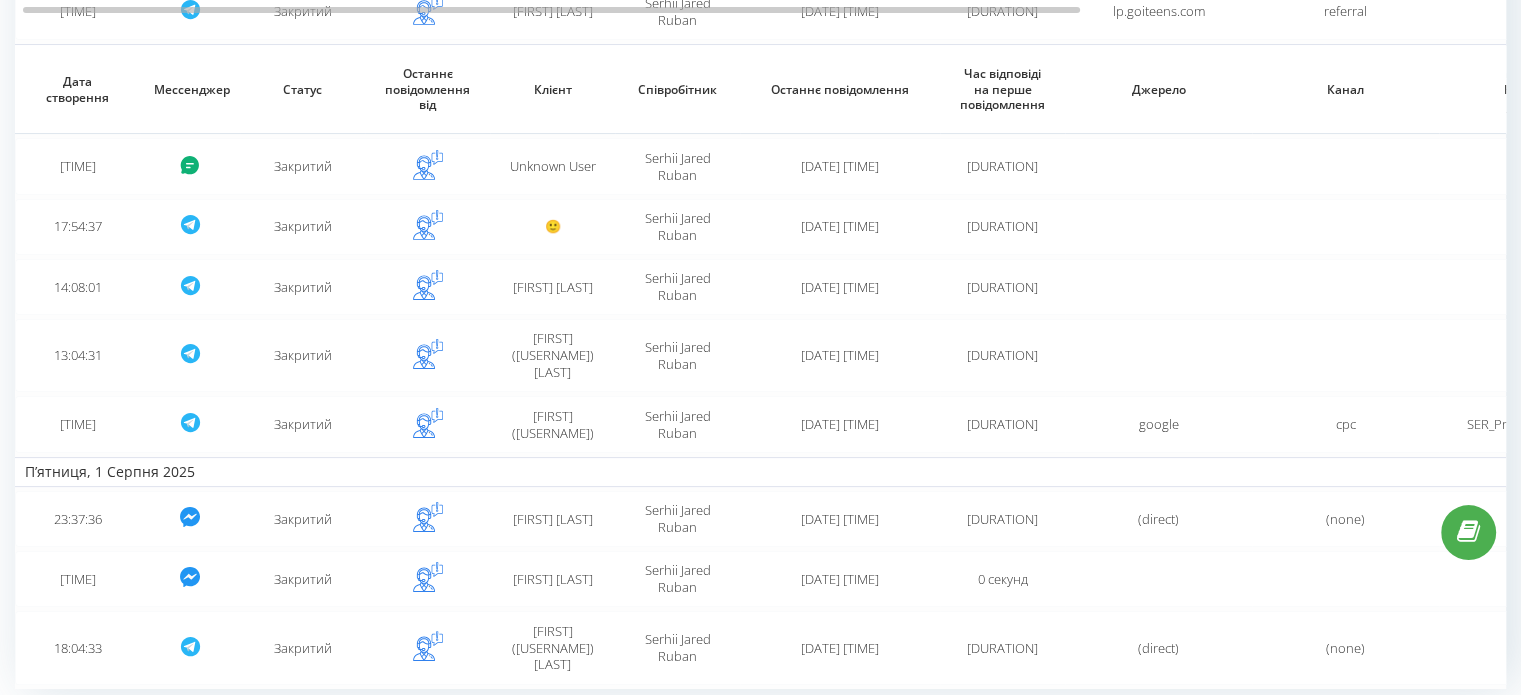 scroll, scrollTop: 318, scrollLeft: 0, axis: vertical 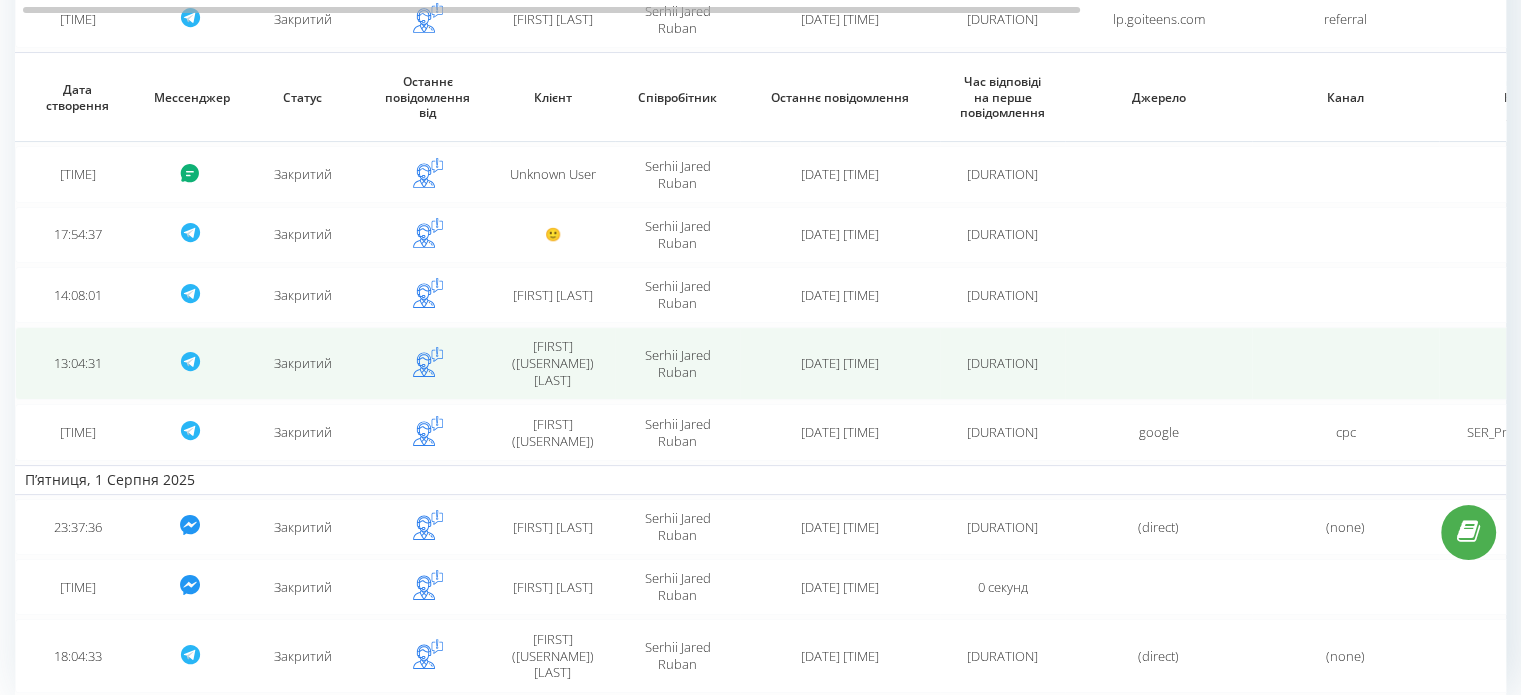 click on "[FIRST] ([USERNAME]) [LAST]" at bounding box center [552, 363] 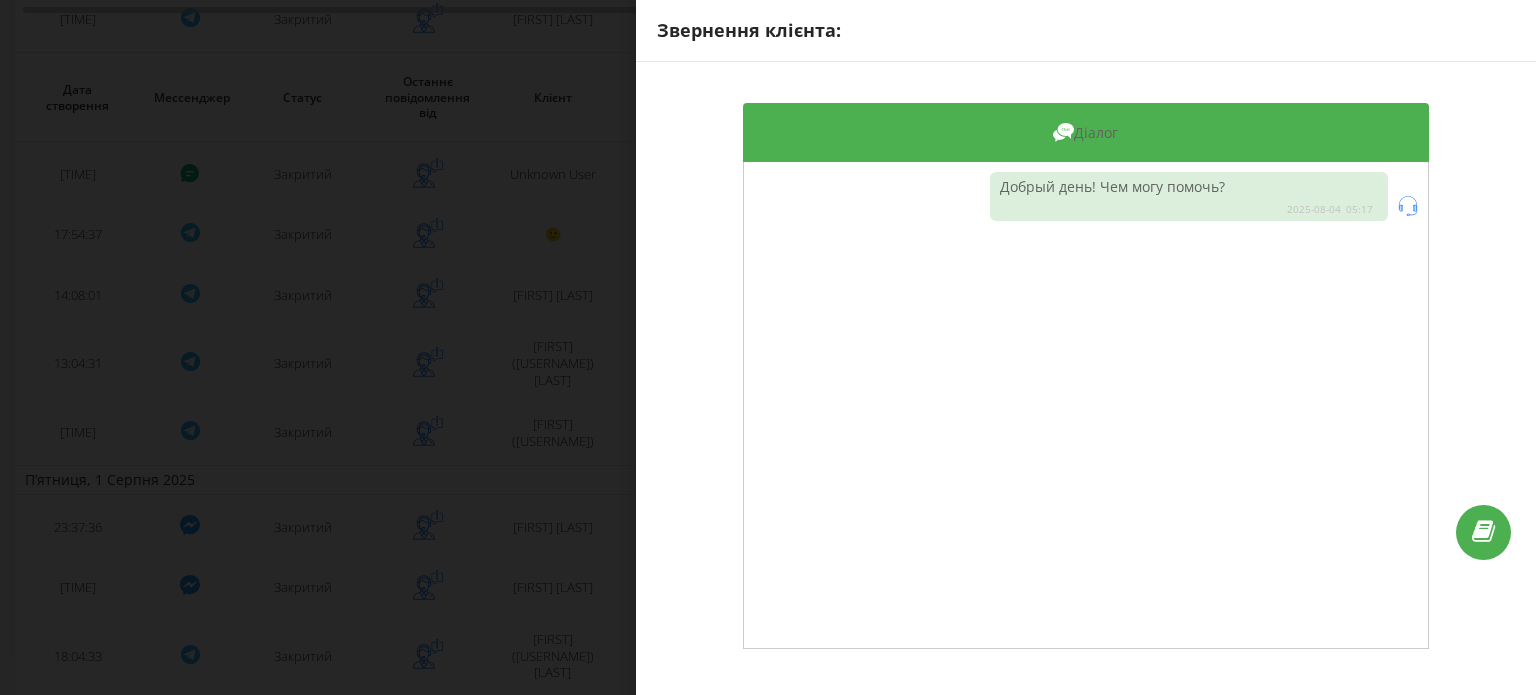 click on "Звернення клієнта: Діалог Добрый день! Чем могу помочь? [DATE] [TIME]" at bounding box center [768, 347] 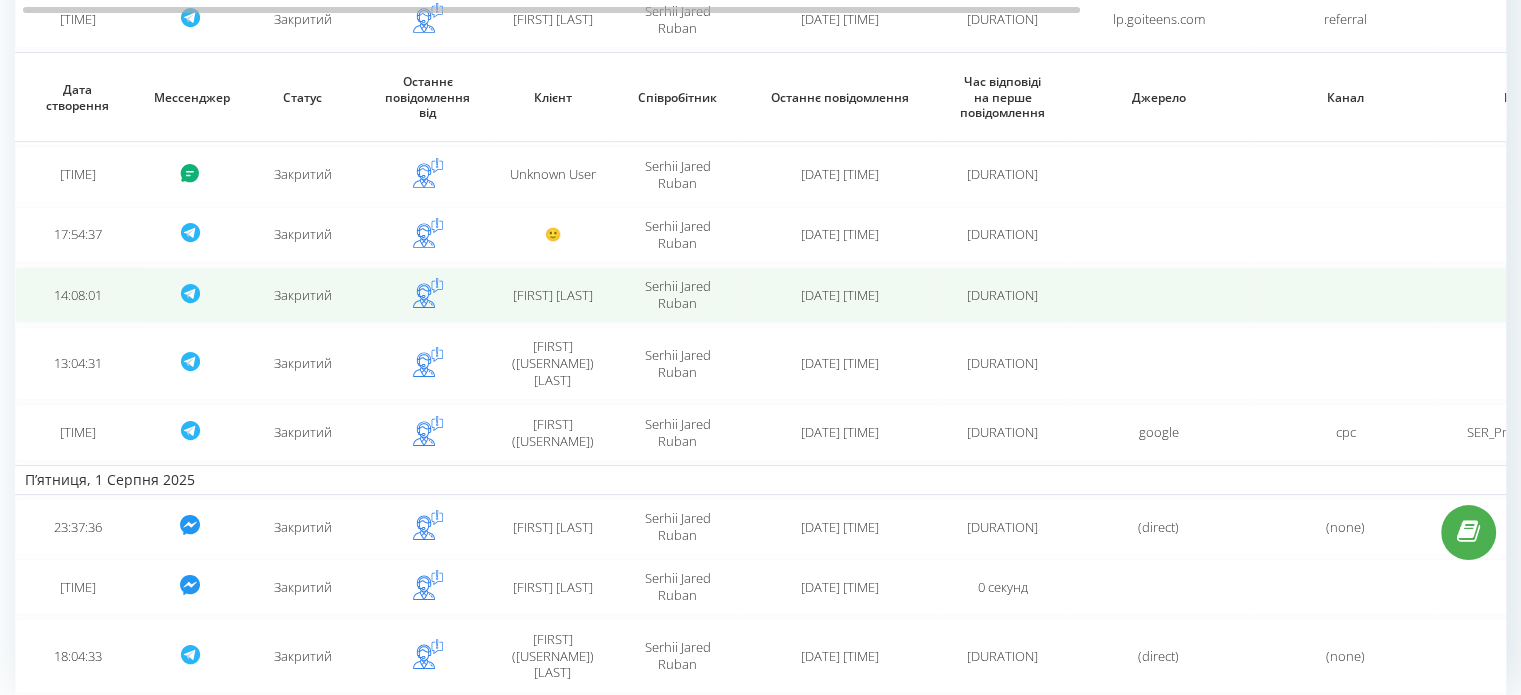 click on "[FIRST] [LAST]" at bounding box center [552, 295] 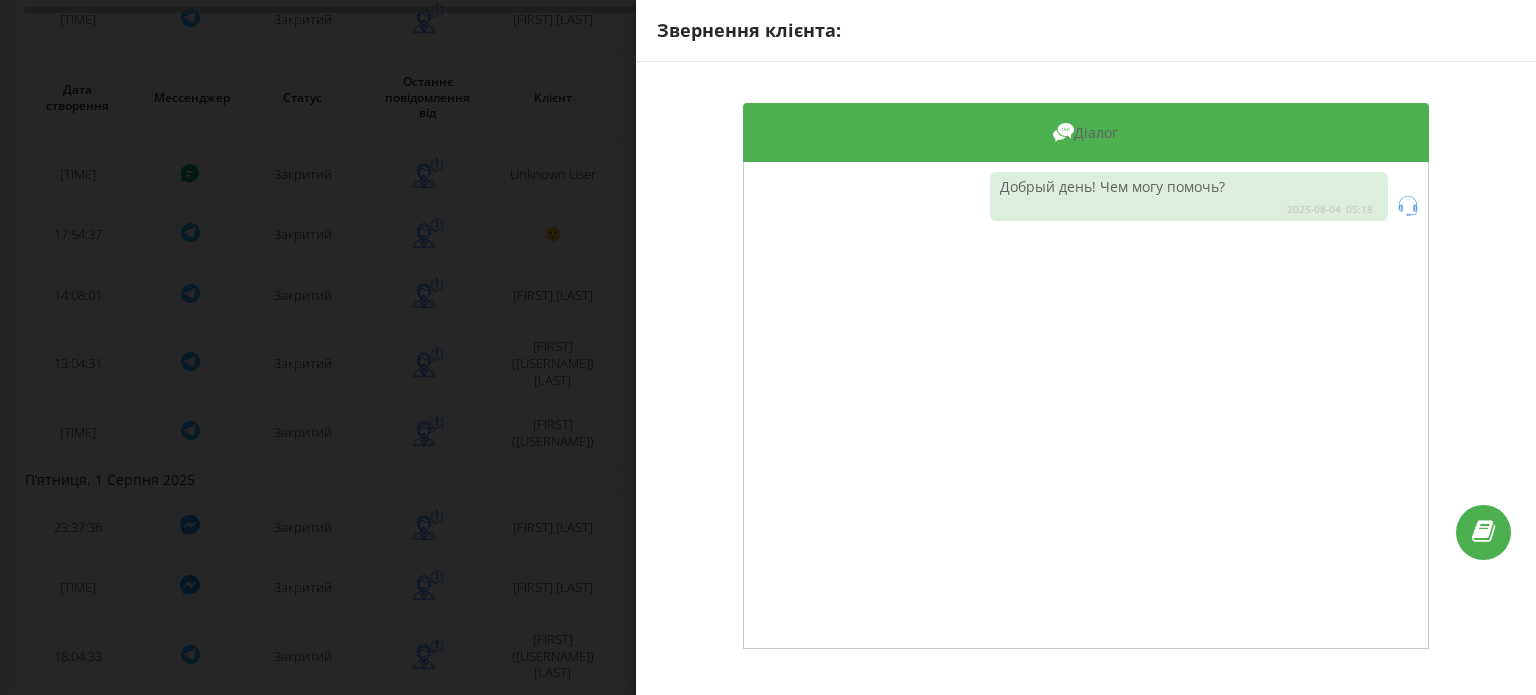 click on "Звернення клієнта: Діалог Добрый день! Чем могу помочь? [DATE] [TIME]" at bounding box center (768, 347) 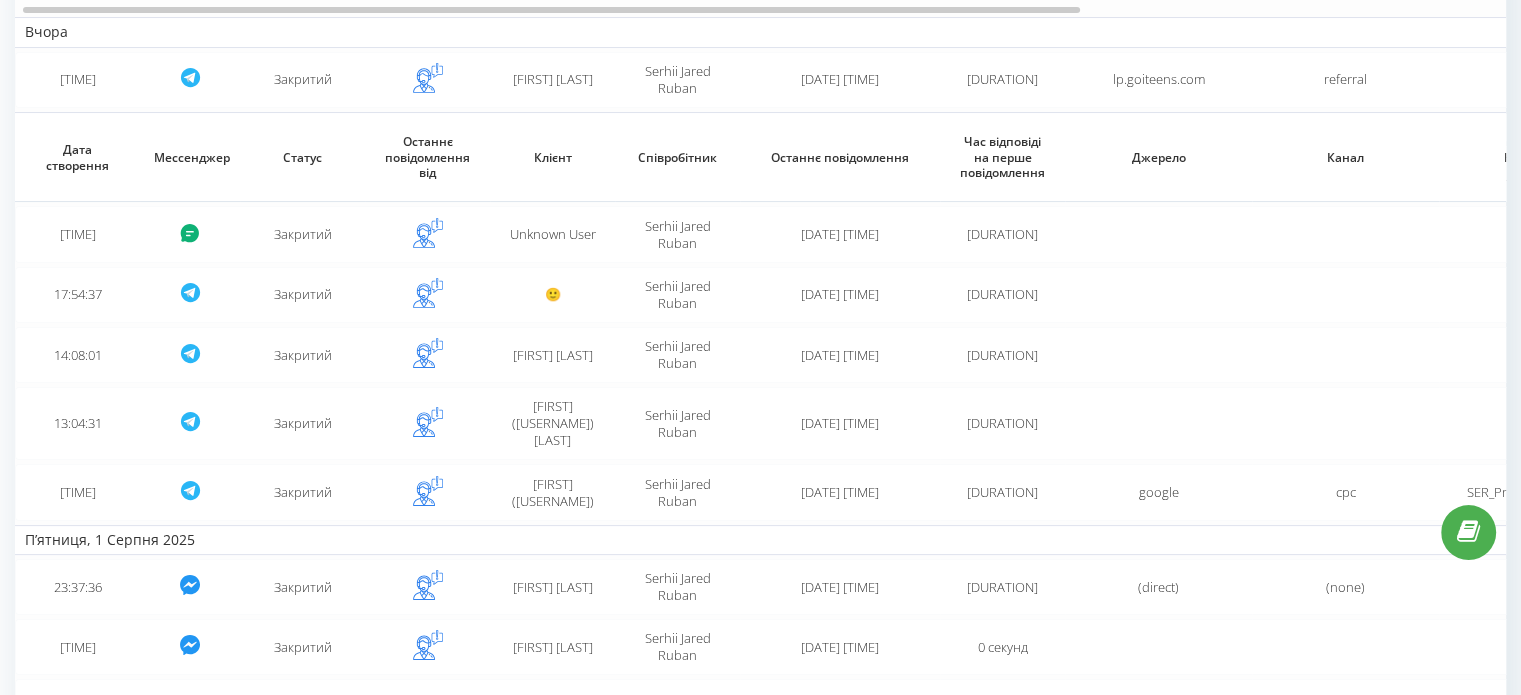scroll, scrollTop: 196, scrollLeft: 0, axis: vertical 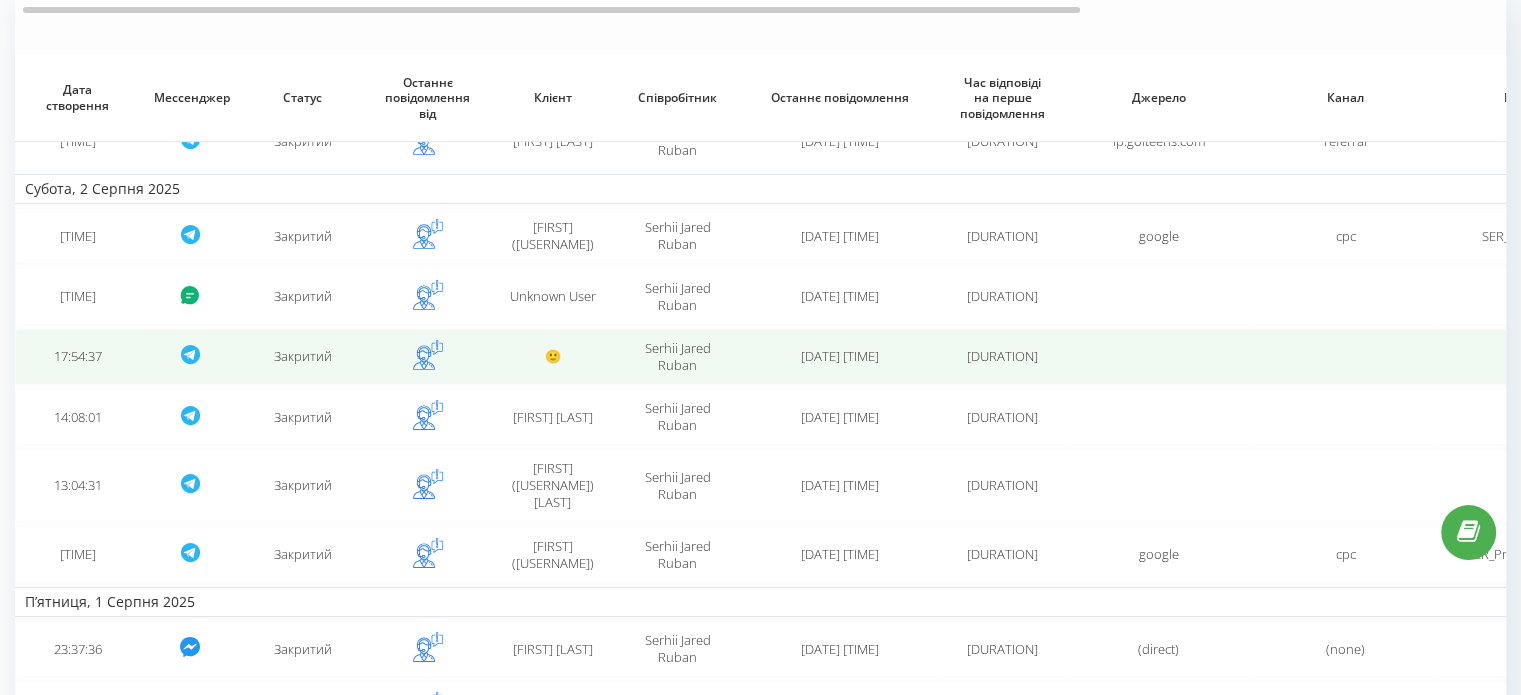 click on "🙂" at bounding box center (552, 356) 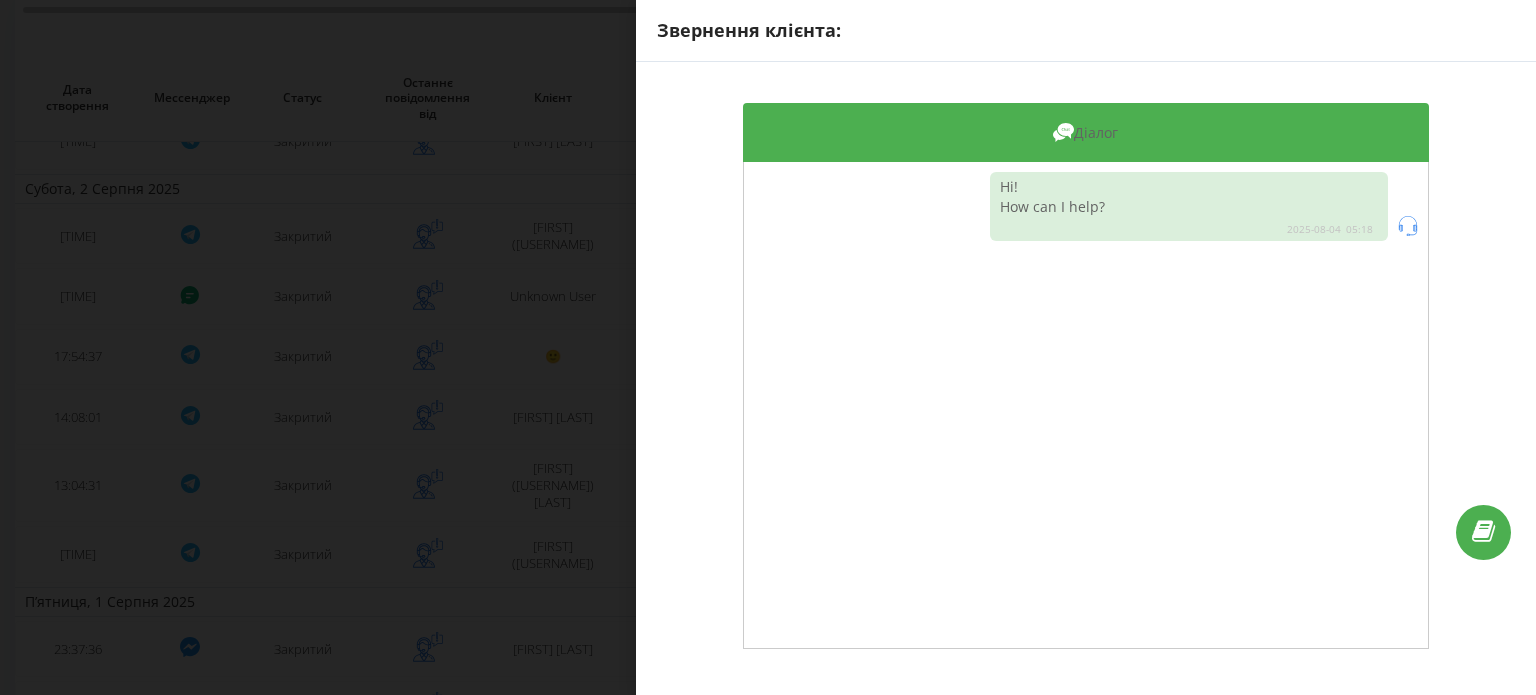 click on "Звернення клієнта: Діалог Hi! How can I help? [DATE] [TIME]" at bounding box center (768, 347) 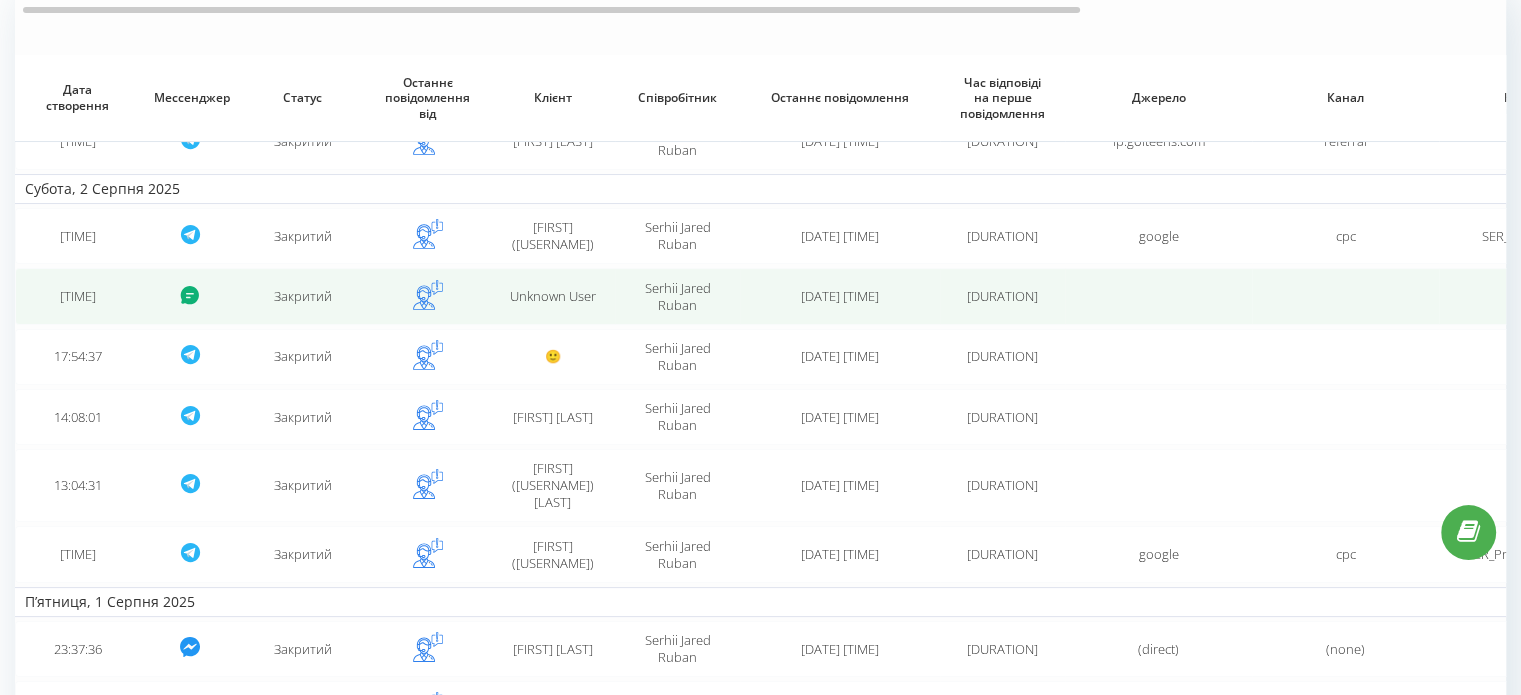 scroll, scrollTop: 0, scrollLeft: 0, axis: both 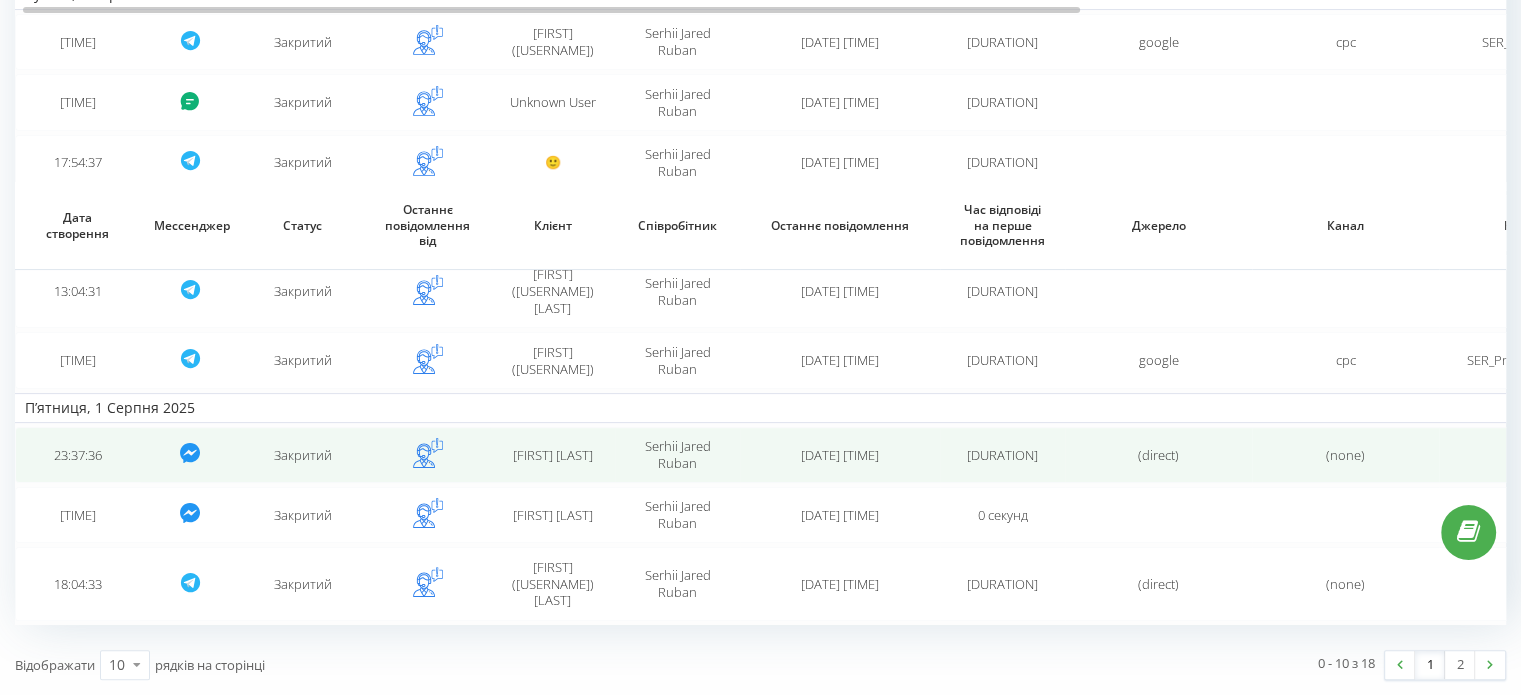click on "Serhii Jared Ruban" at bounding box center (677, 455) 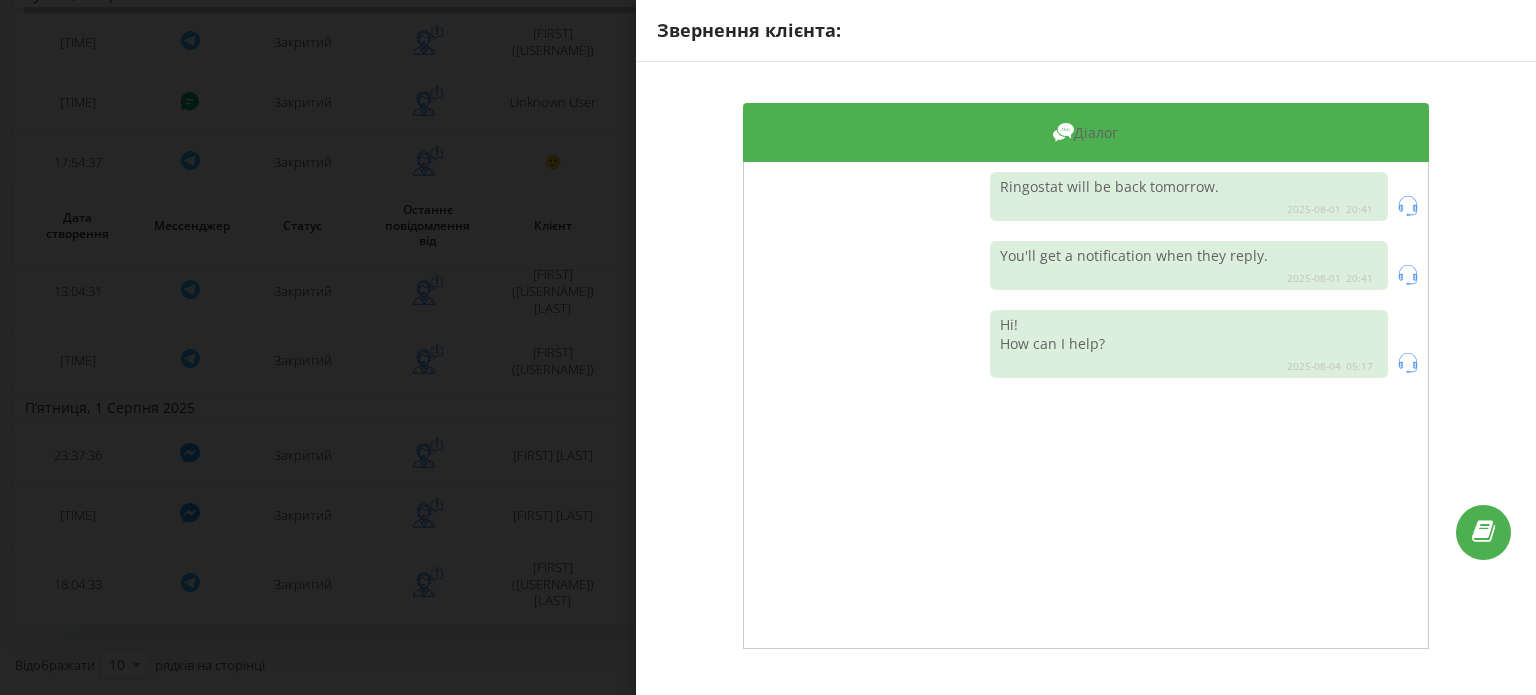click on "Звернення клієнта: Діалог Ringostat will be back tomorrow. [DATE] [TIME] You'll get a notification when they reply. [DATE] [TIME] Hi! How can I help? [DATE] [TIME]" at bounding box center (768, 347) 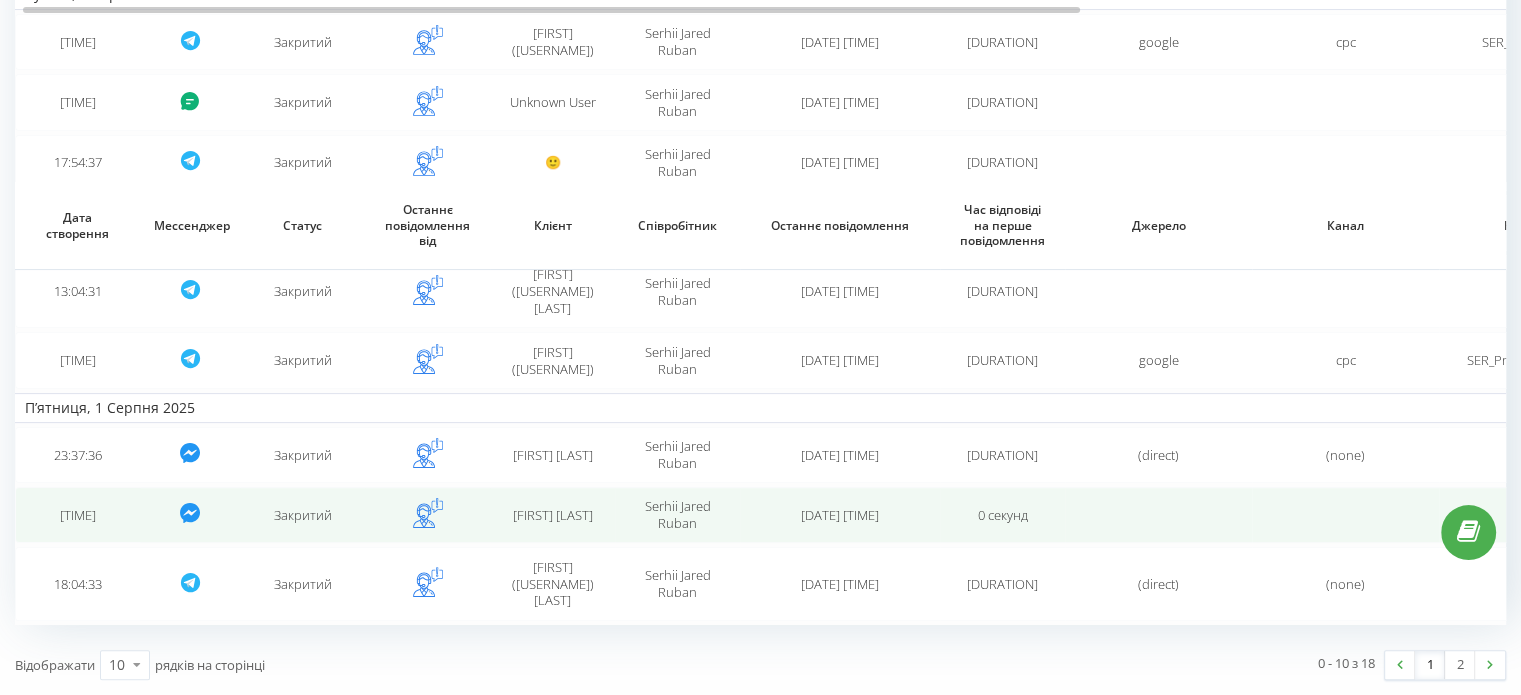 click on "[FIRST] [LAST]" at bounding box center (552, 515) 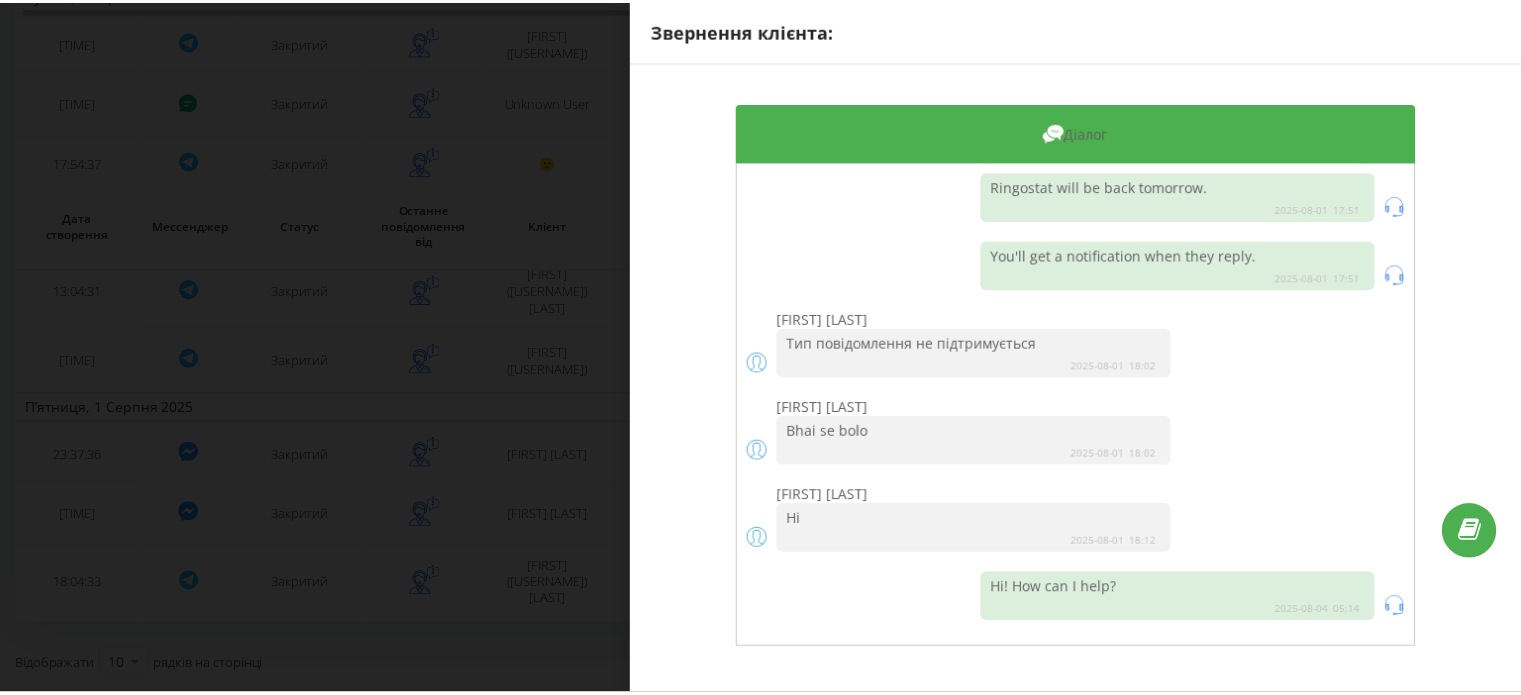 scroll, scrollTop: 24, scrollLeft: 0, axis: vertical 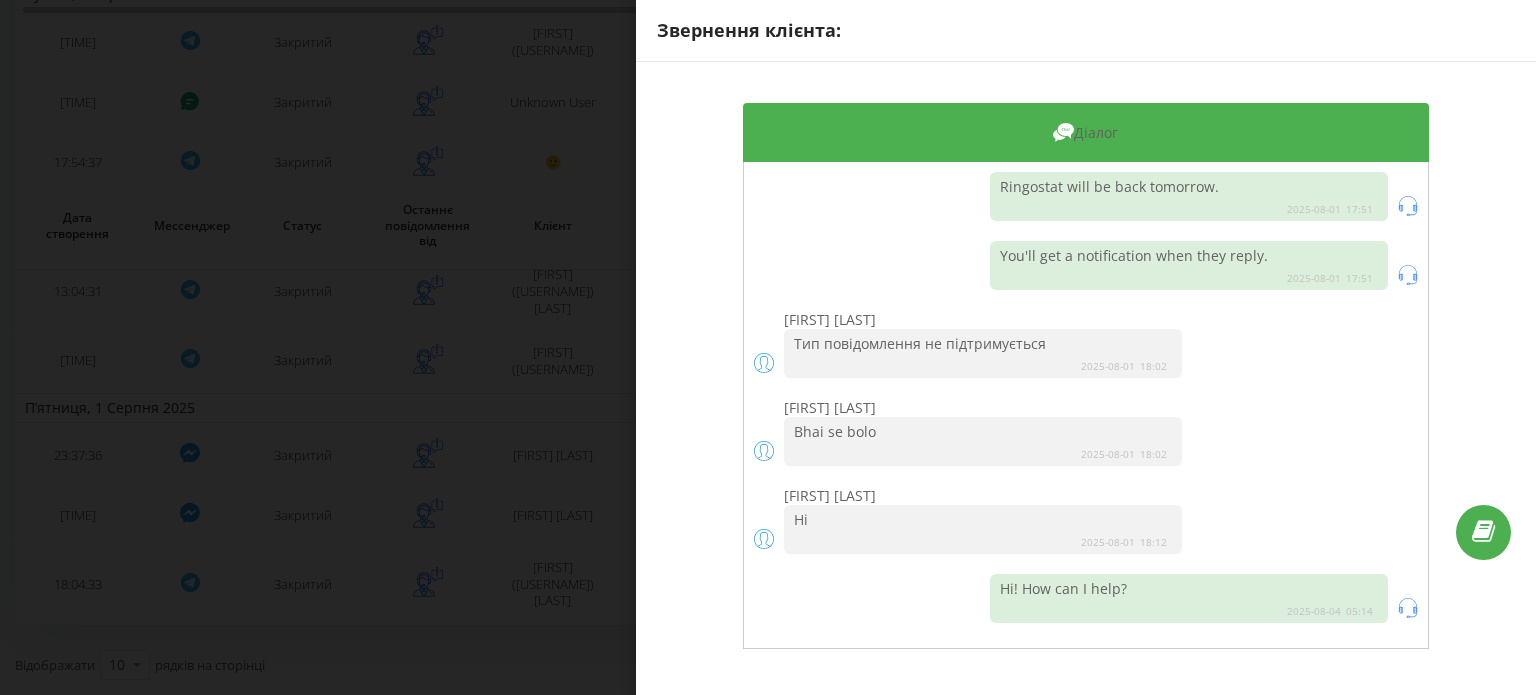 click on "Звернення клієнта: Діалог Ringostat will be back tomorrow. [DATE] [TIME] You'll get a notification when they reply. [DATE] [TIME] [FIRST] [LAST] Тип повідомлення не підтримується [DATE] [TIME] [FIRST] [LAST] Bhai se bolo [DATE] [TIME] [FIRST] [LAST] Hi [DATE] [TIME] Hi! How can I help? [DATE] [TIME]" at bounding box center (768, 347) 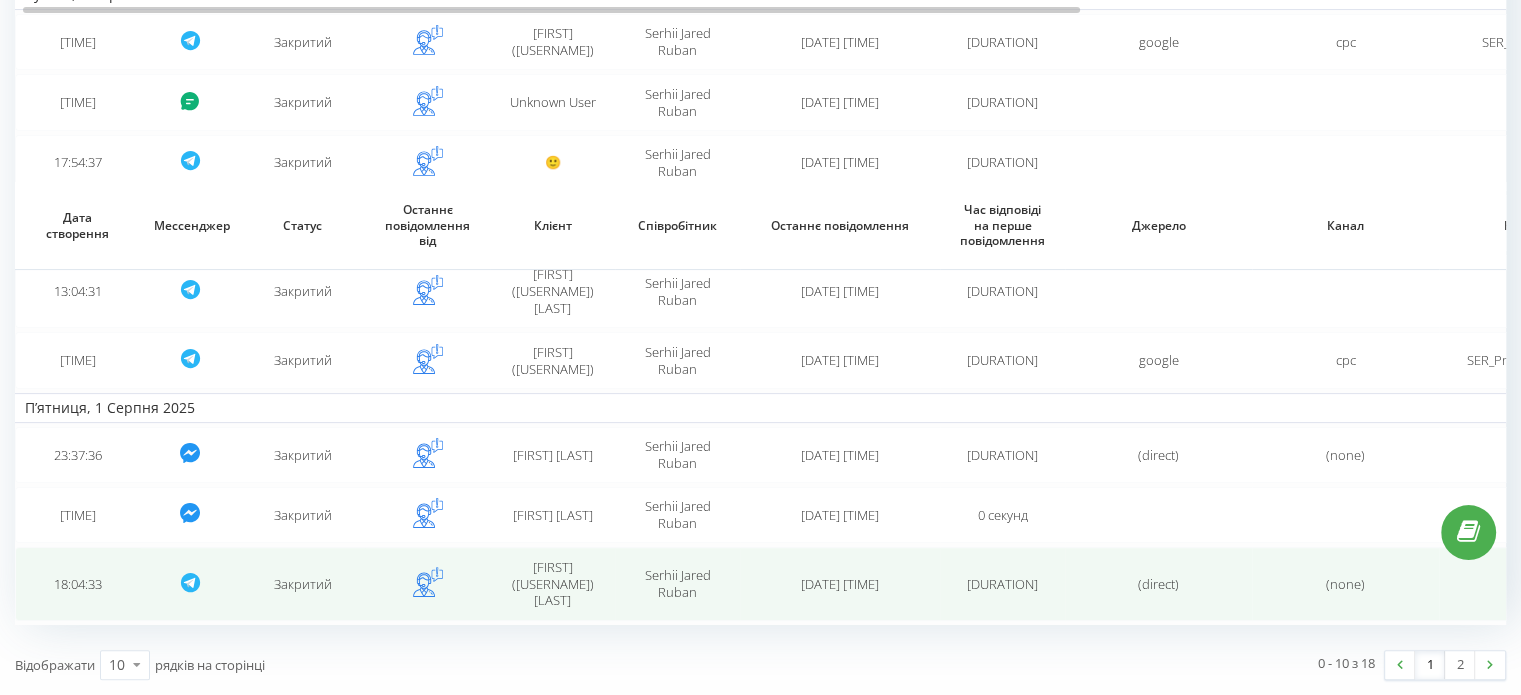 click on "Serhii Jared Ruban" at bounding box center (678, 583) 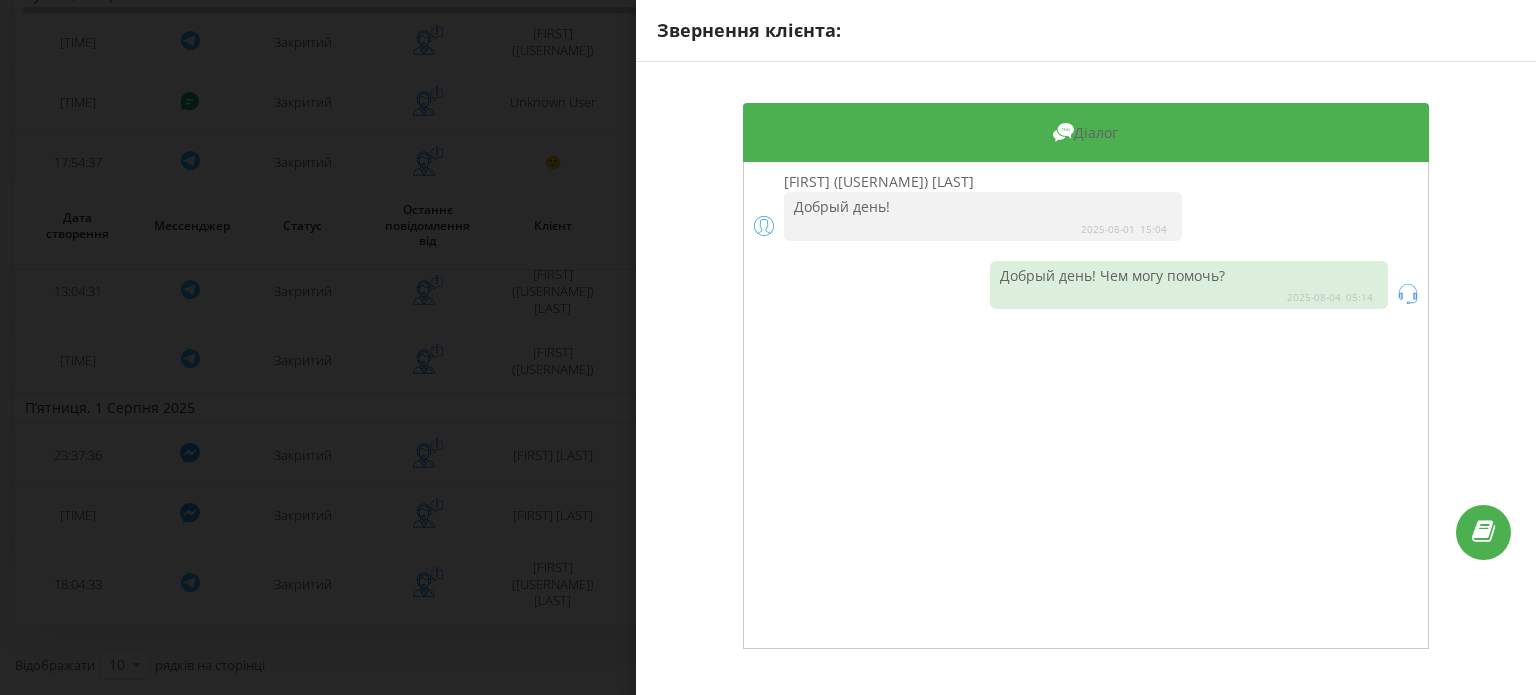 click on "Звернення клієнта: Діалог [FIRST] ([USERNAME]) [LAST] Добрый день! [DATE] [TIME] Добрый день! Чем могу помочь? [DATE] [TIME]" at bounding box center [768, 347] 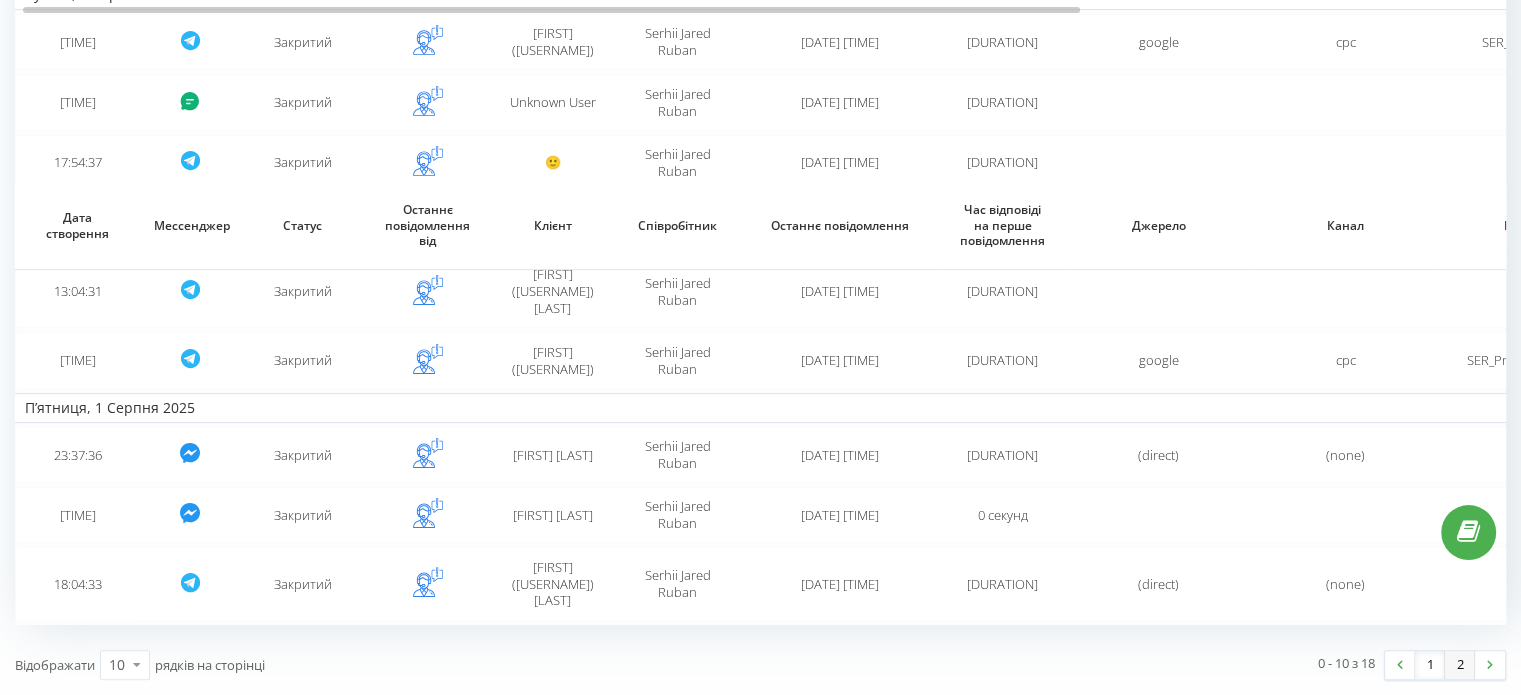 click on "2" at bounding box center [1460, 665] 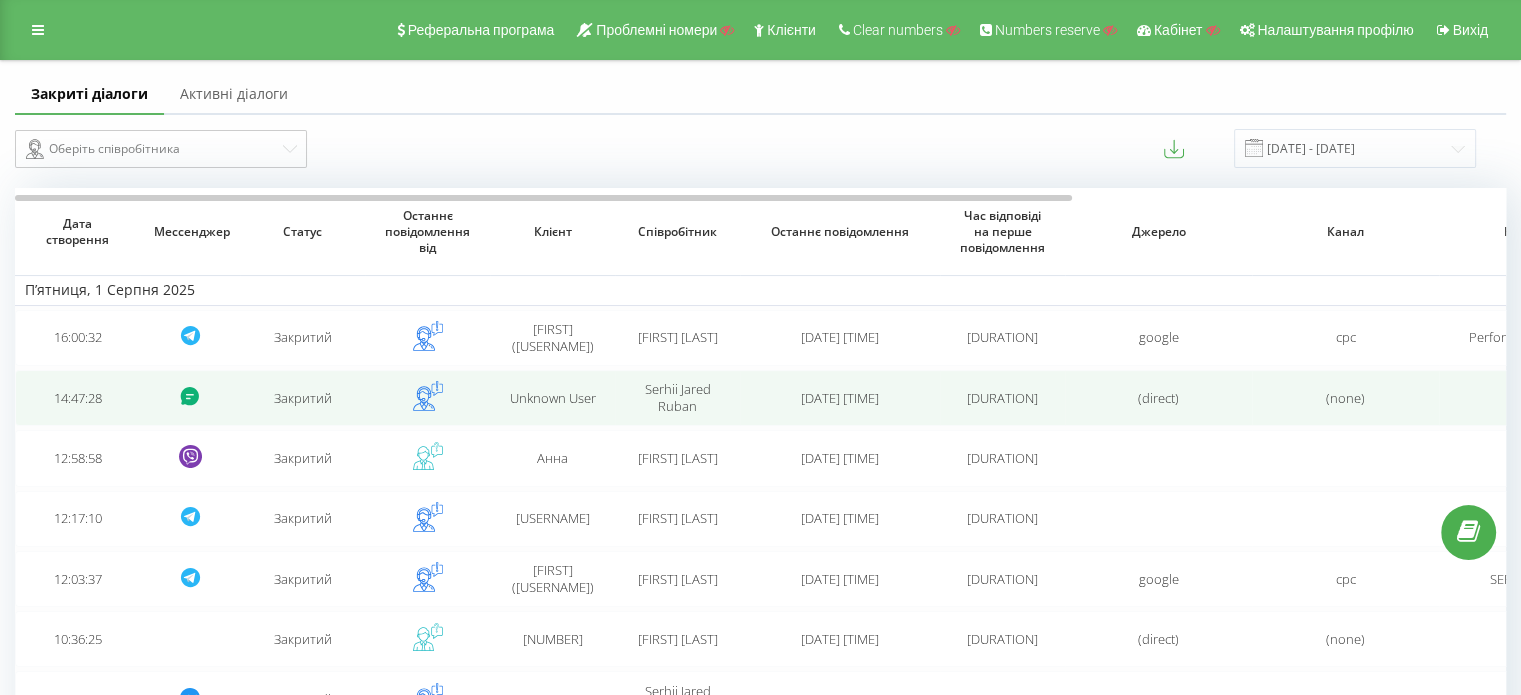 scroll, scrollTop: 100, scrollLeft: 0, axis: vertical 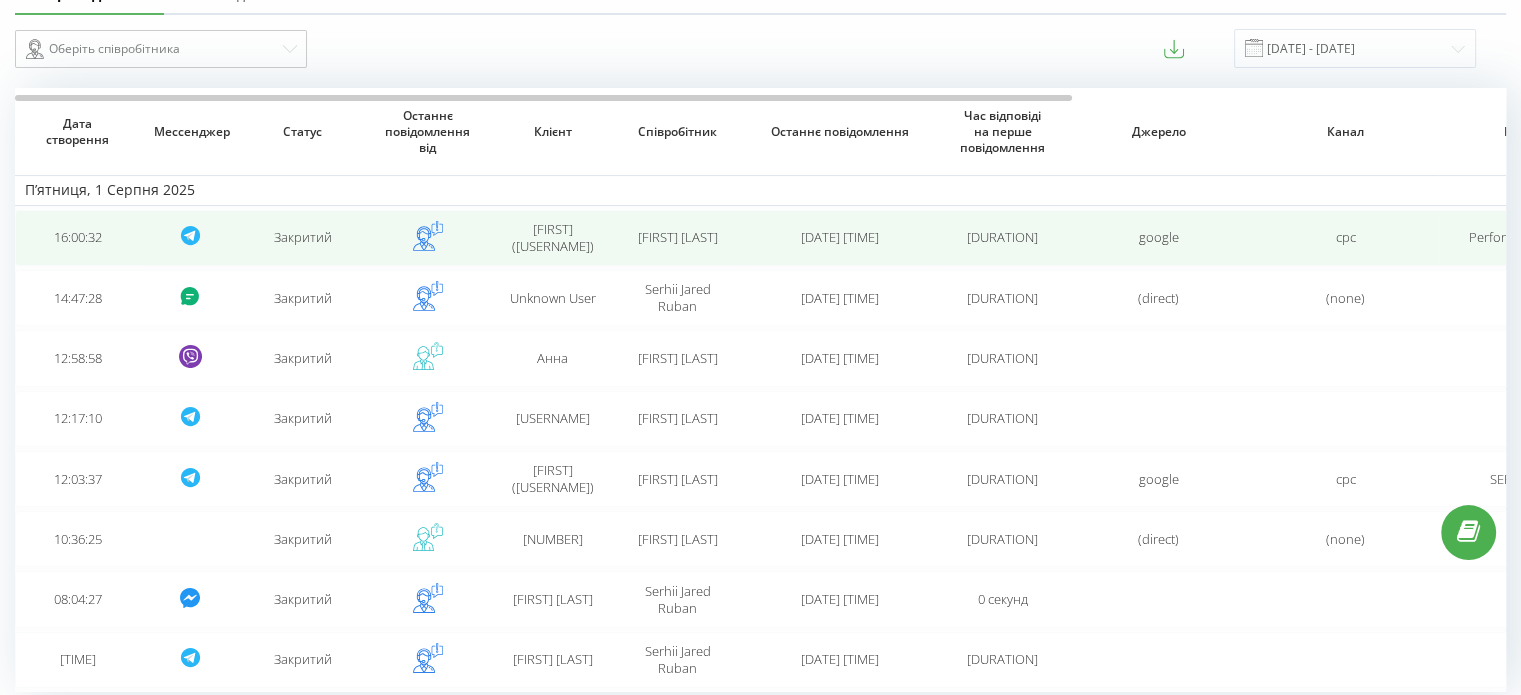 click on "[DATE] [TIME]" at bounding box center (840, 238) 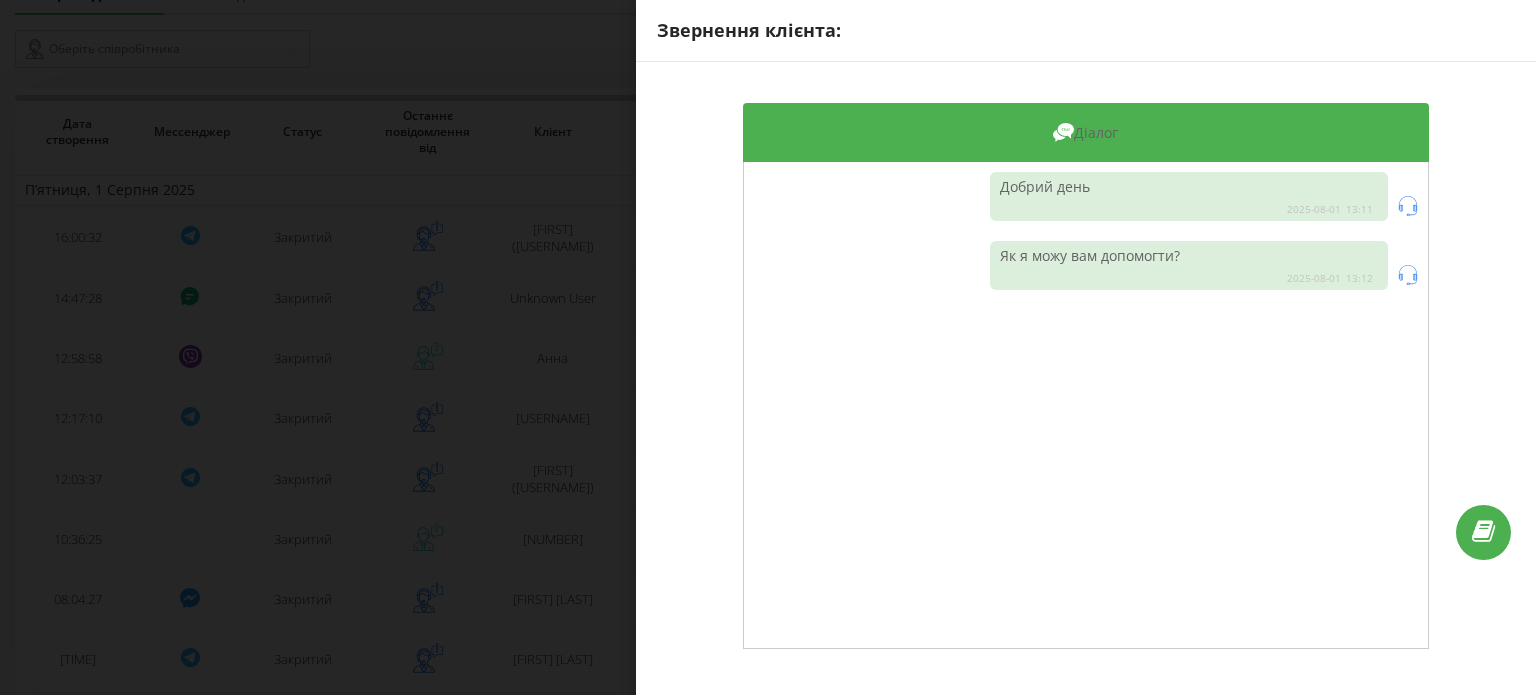 click on "Звернення клієнта: Діалог Добрий день [DATE] [TIME] Як я можу вам допомогти? [DATE] [TIME]" at bounding box center [768, 347] 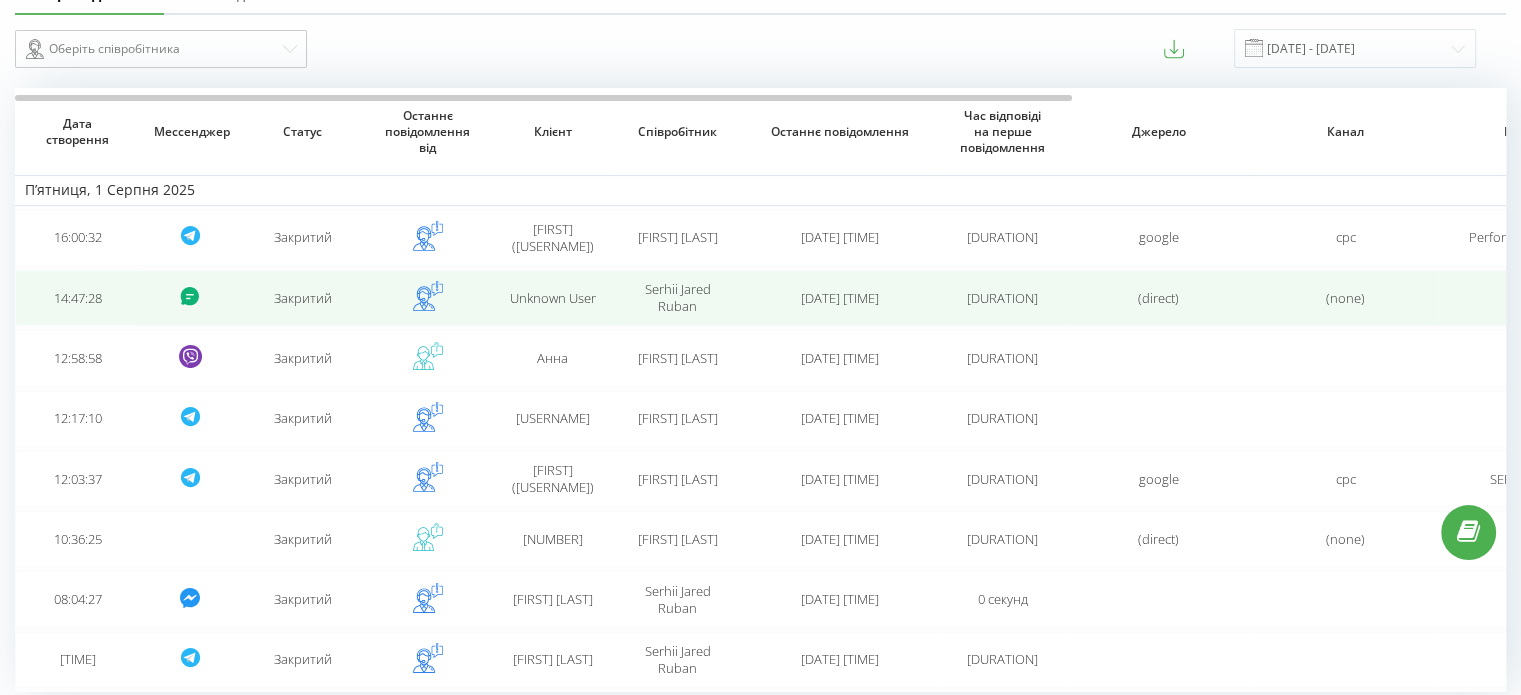 click on "[DATE] [TIME]" at bounding box center [840, 298] 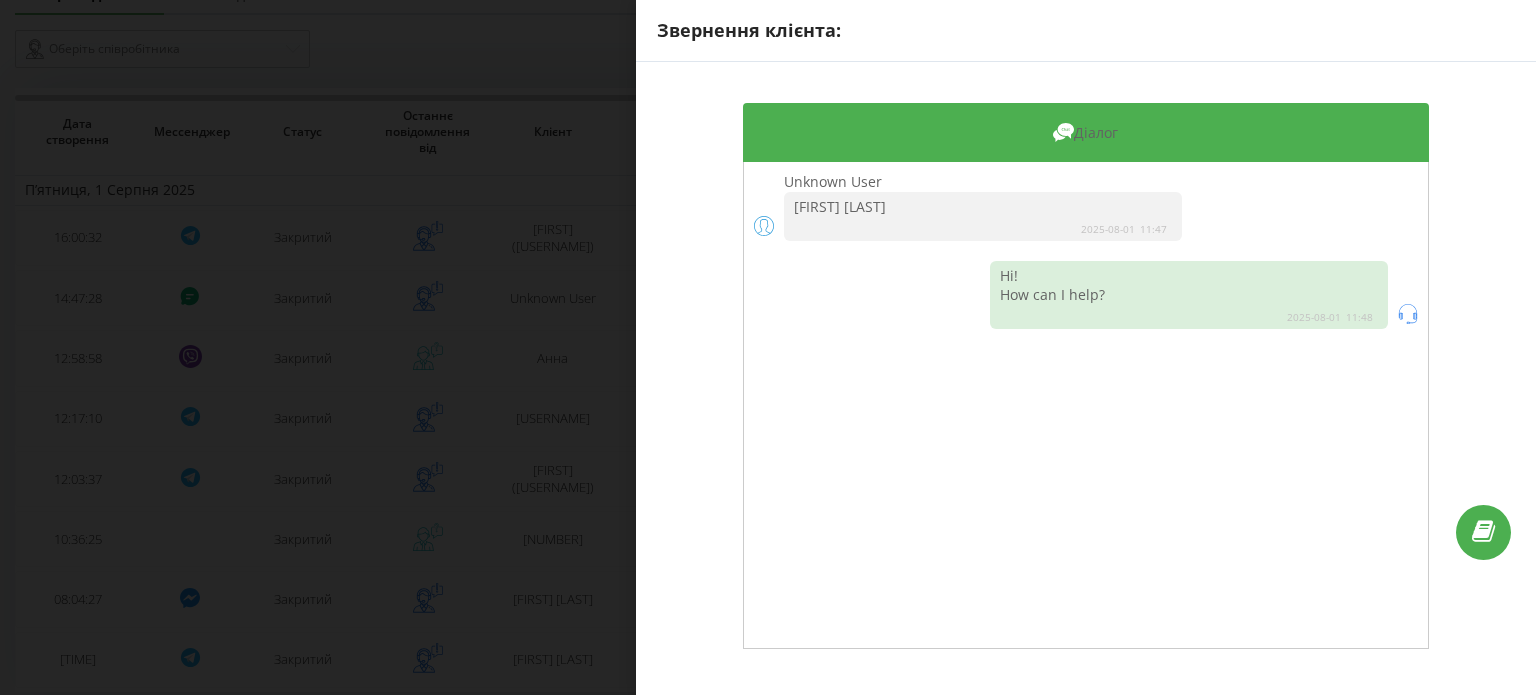 click on "Звернення клієнта: Діалог Unknown User [FIRST] [LAST] [DATE] [TIME] Hi! How can I help? [DATE] [TIME]" at bounding box center (768, 347) 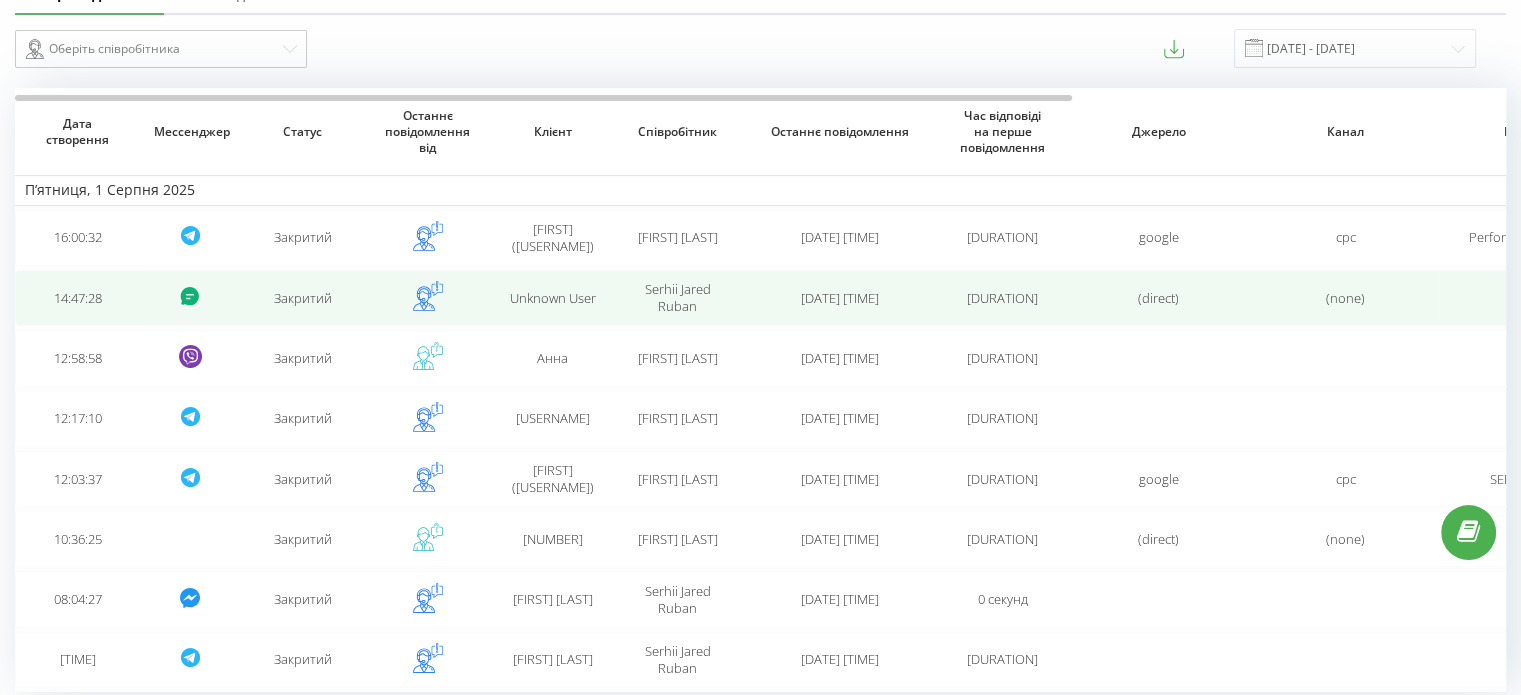 click on "[DATE] [TIME]" at bounding box center [840, 298] 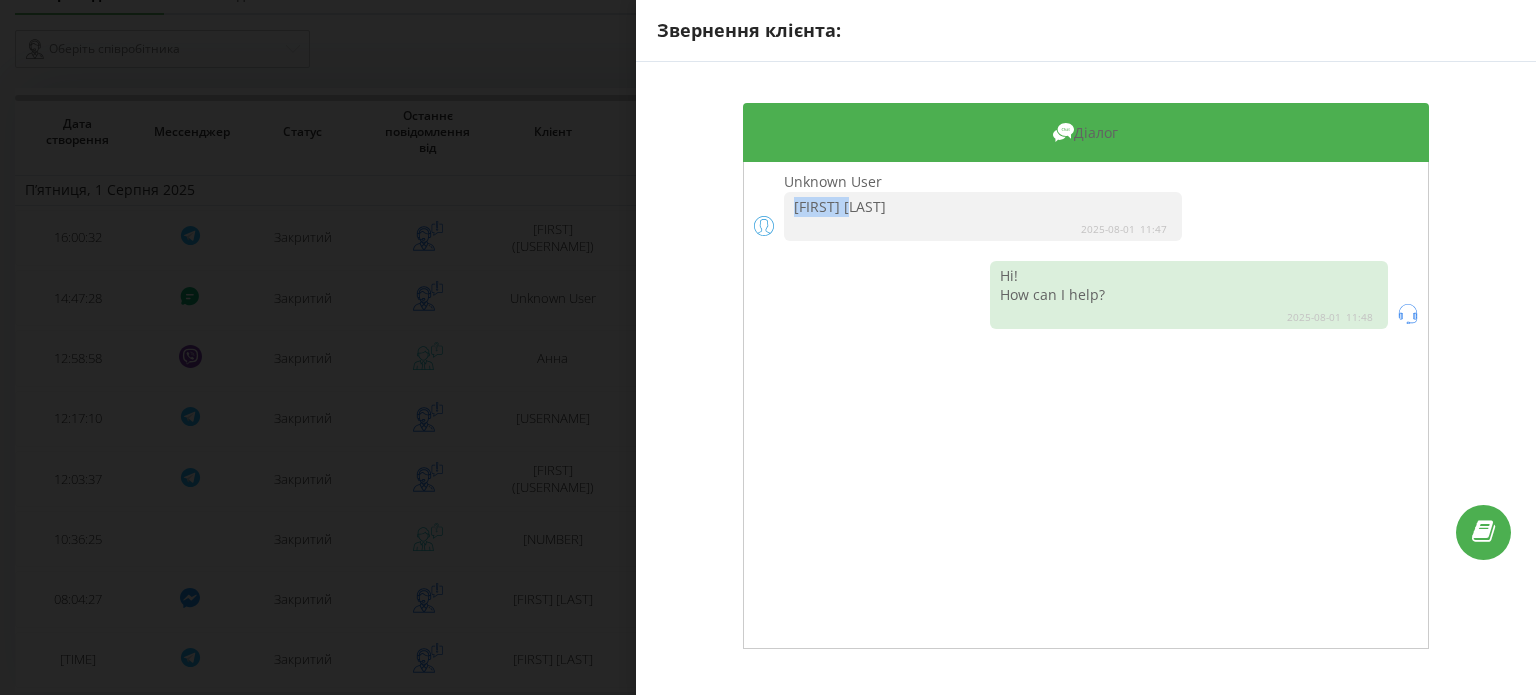 drag, startPoint x: 855, startPoint y: 207, endPoint x: 792, endPoint y: 209, distance: 63.03174 